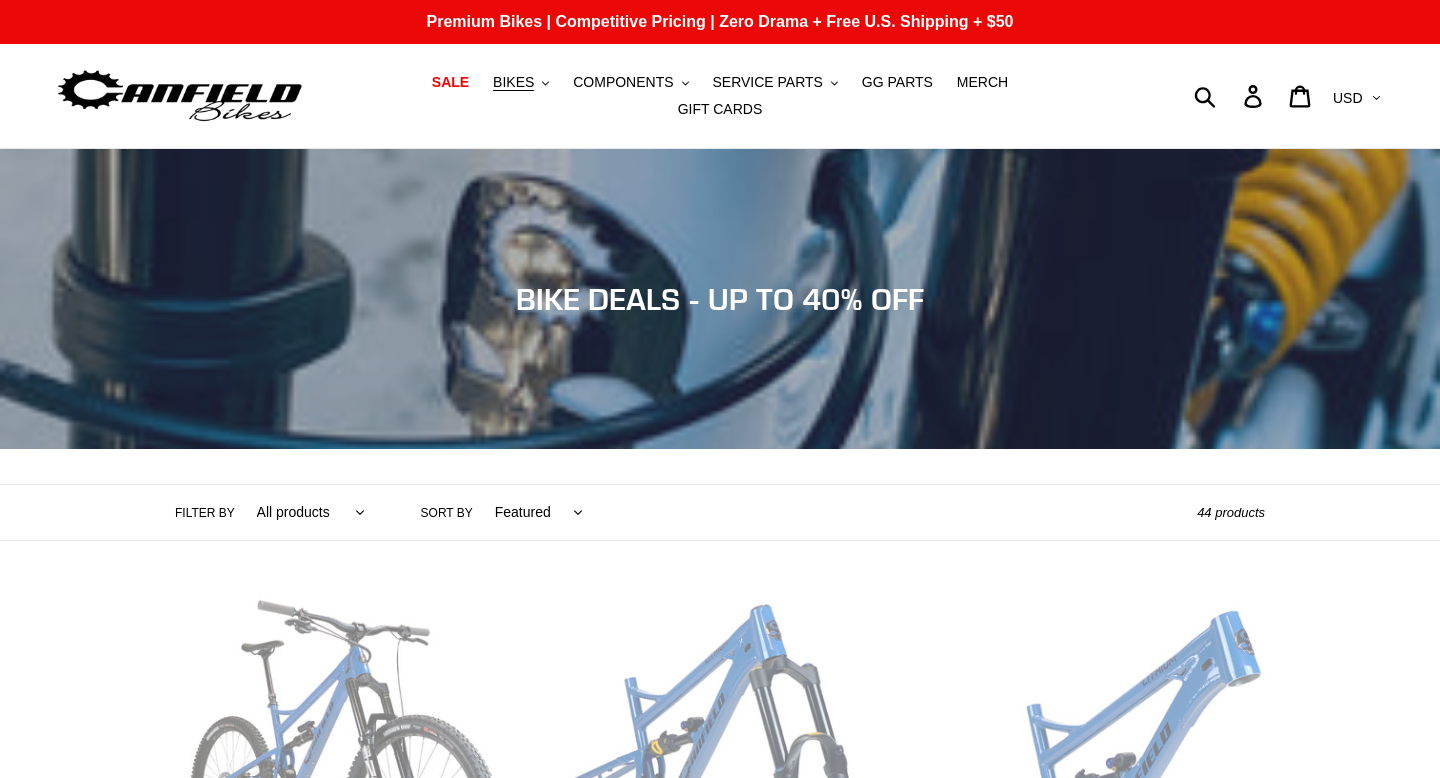 scroll, scrollTop: 0, scrollLeft: 0, axis: both 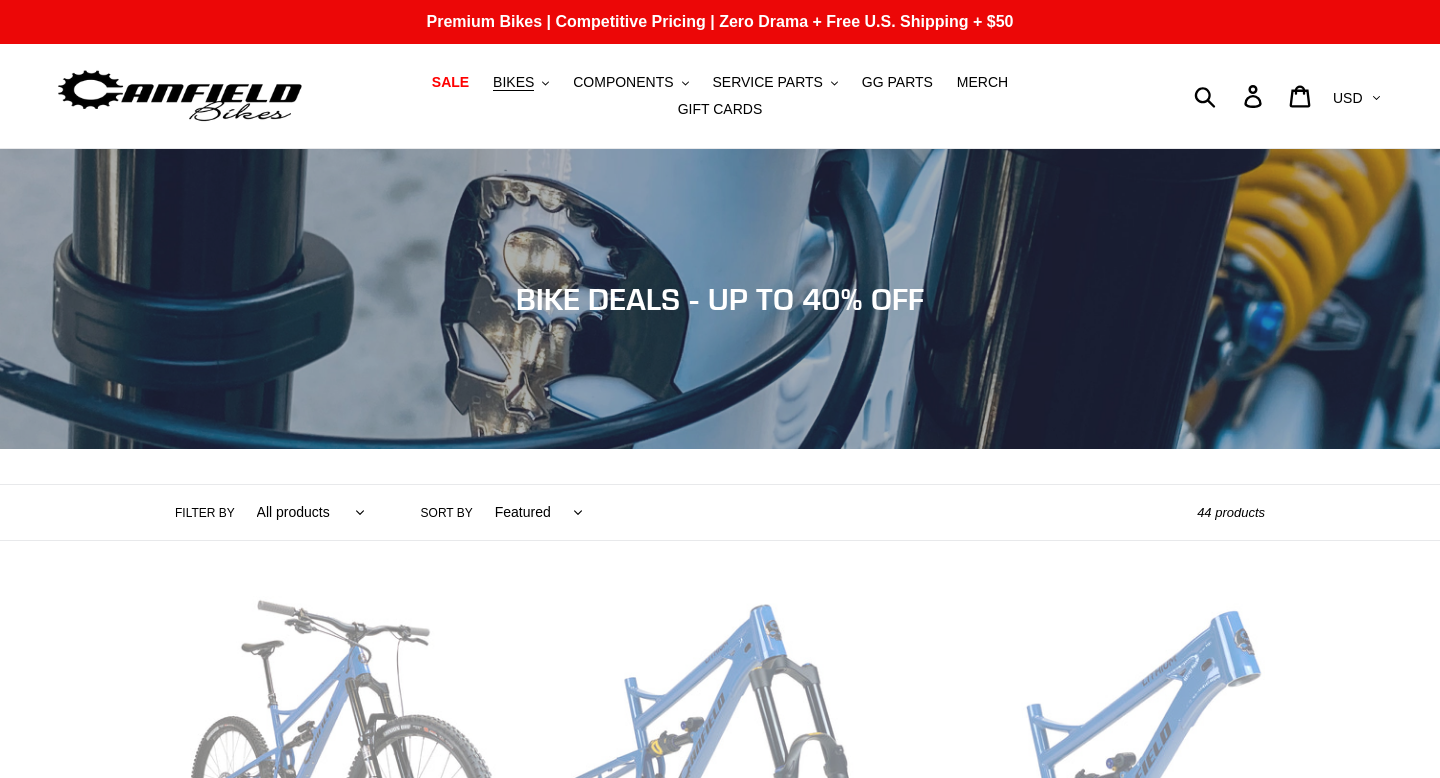 click at bounding box center [0, 0] 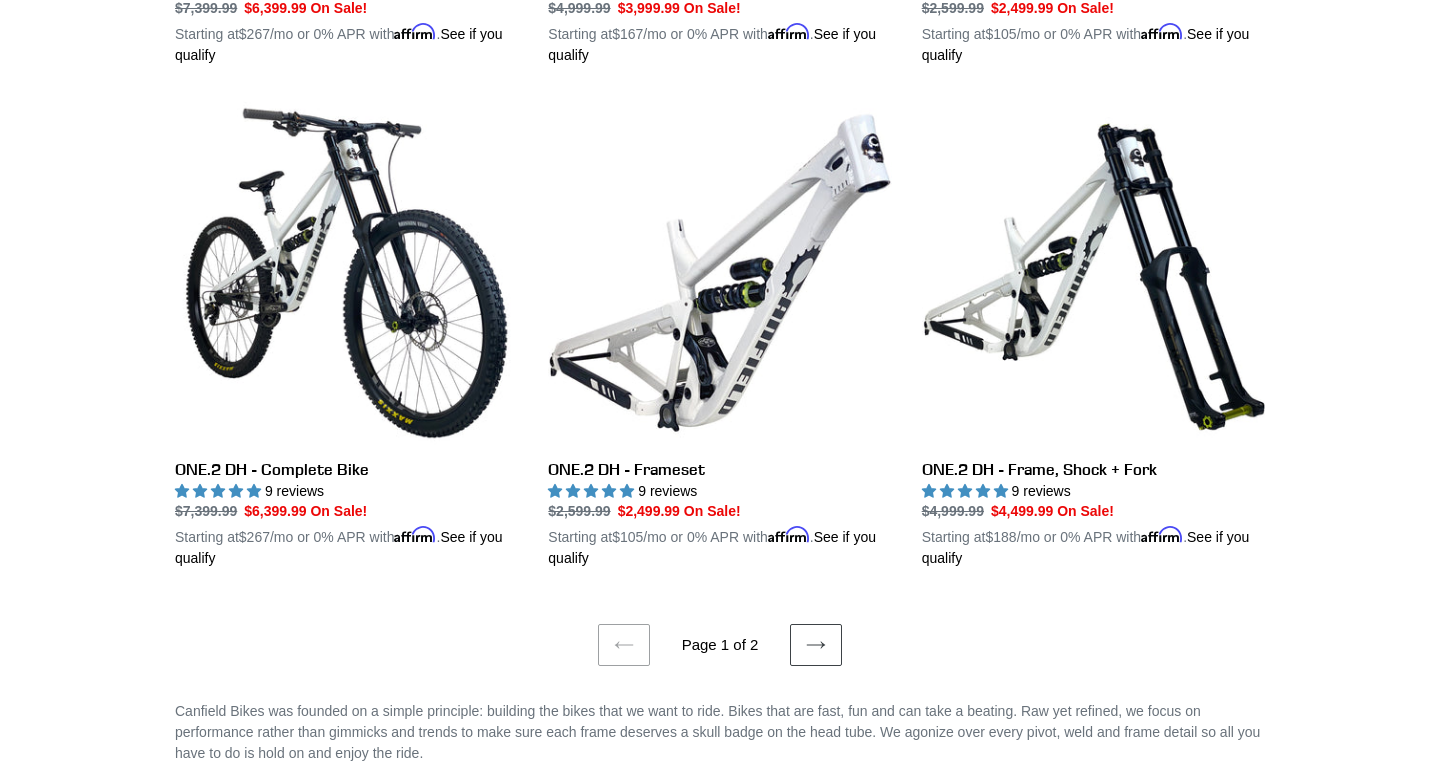 scroll, scrollTop: 4016, scrollLeft: 0, axis: vertical 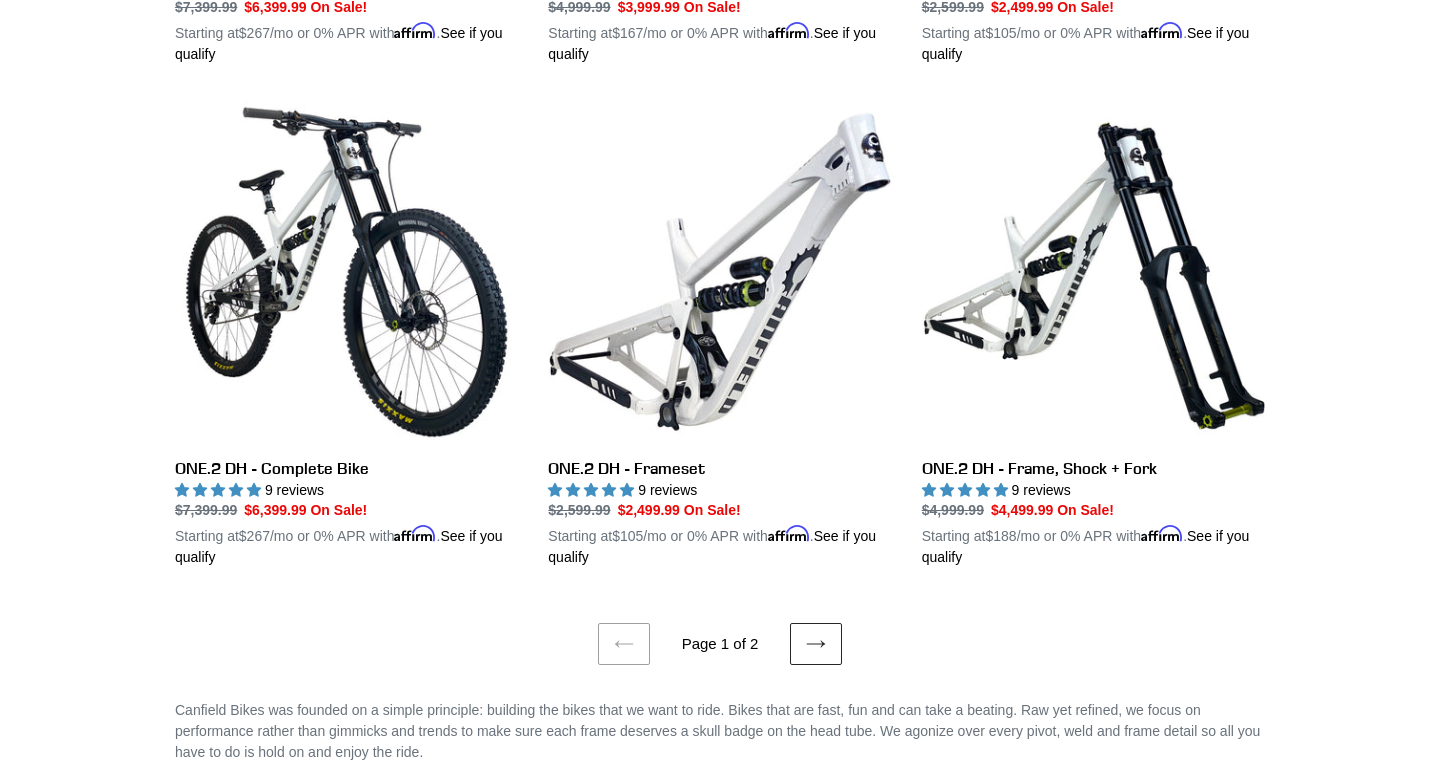 click 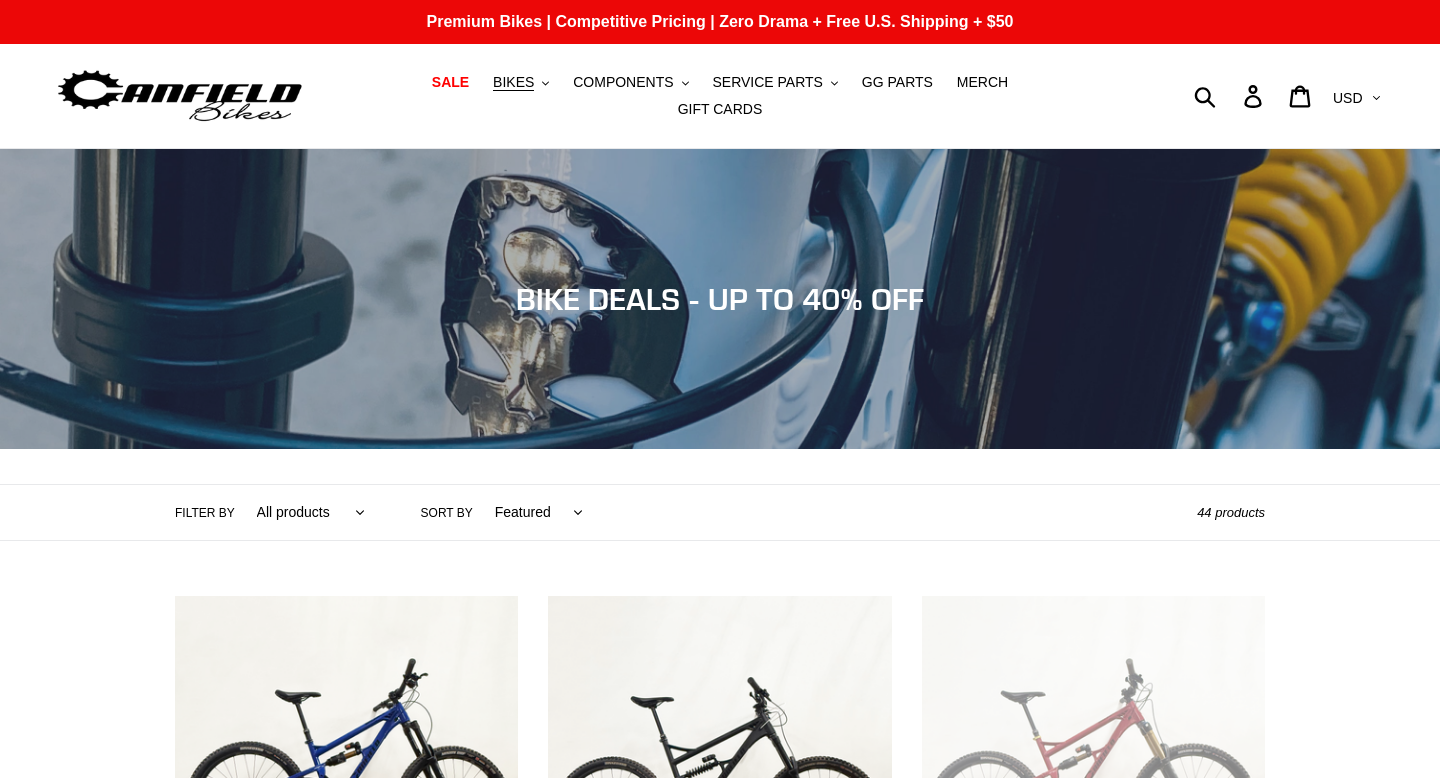 scroll, scrollTop: 0, scrollLeft: 0, axis: both 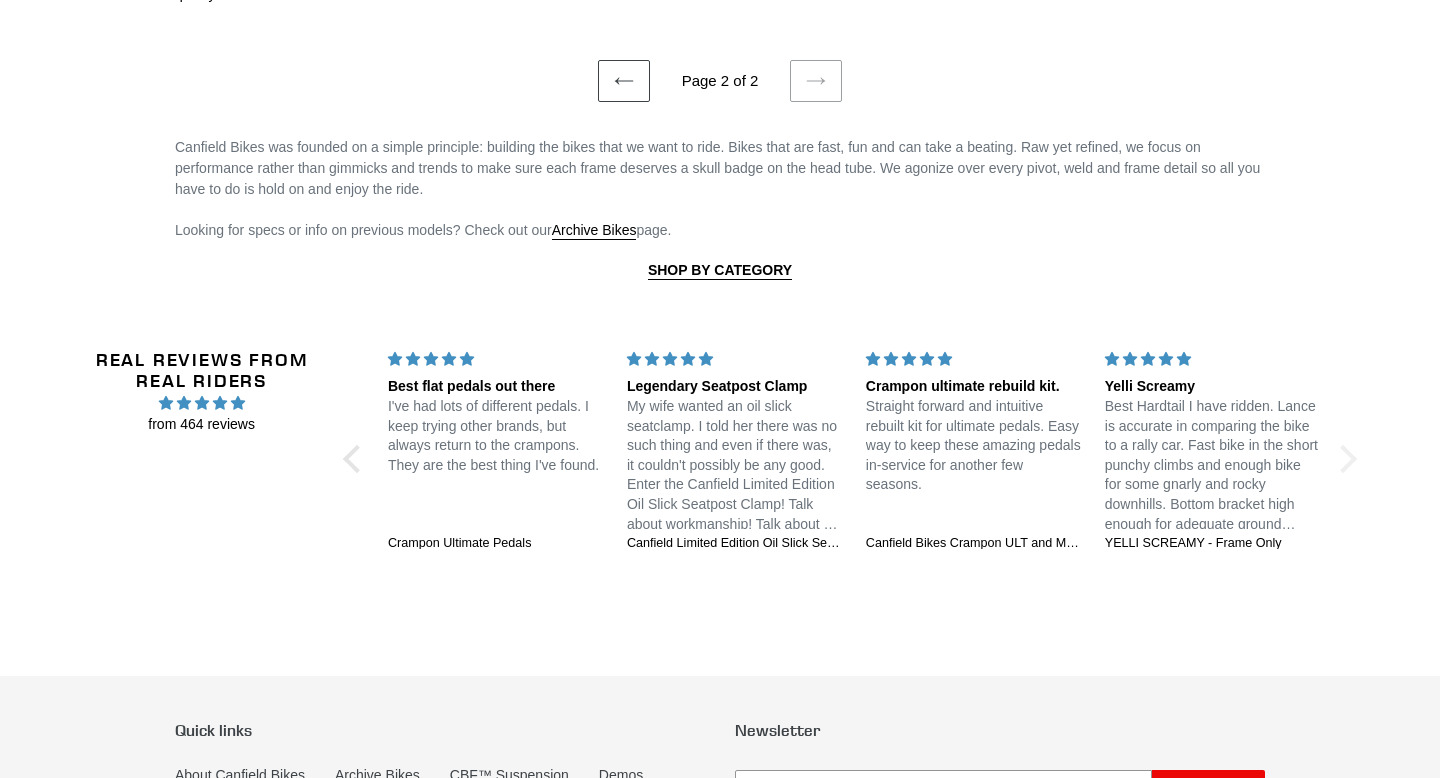click at bounding box center (1343, 459) 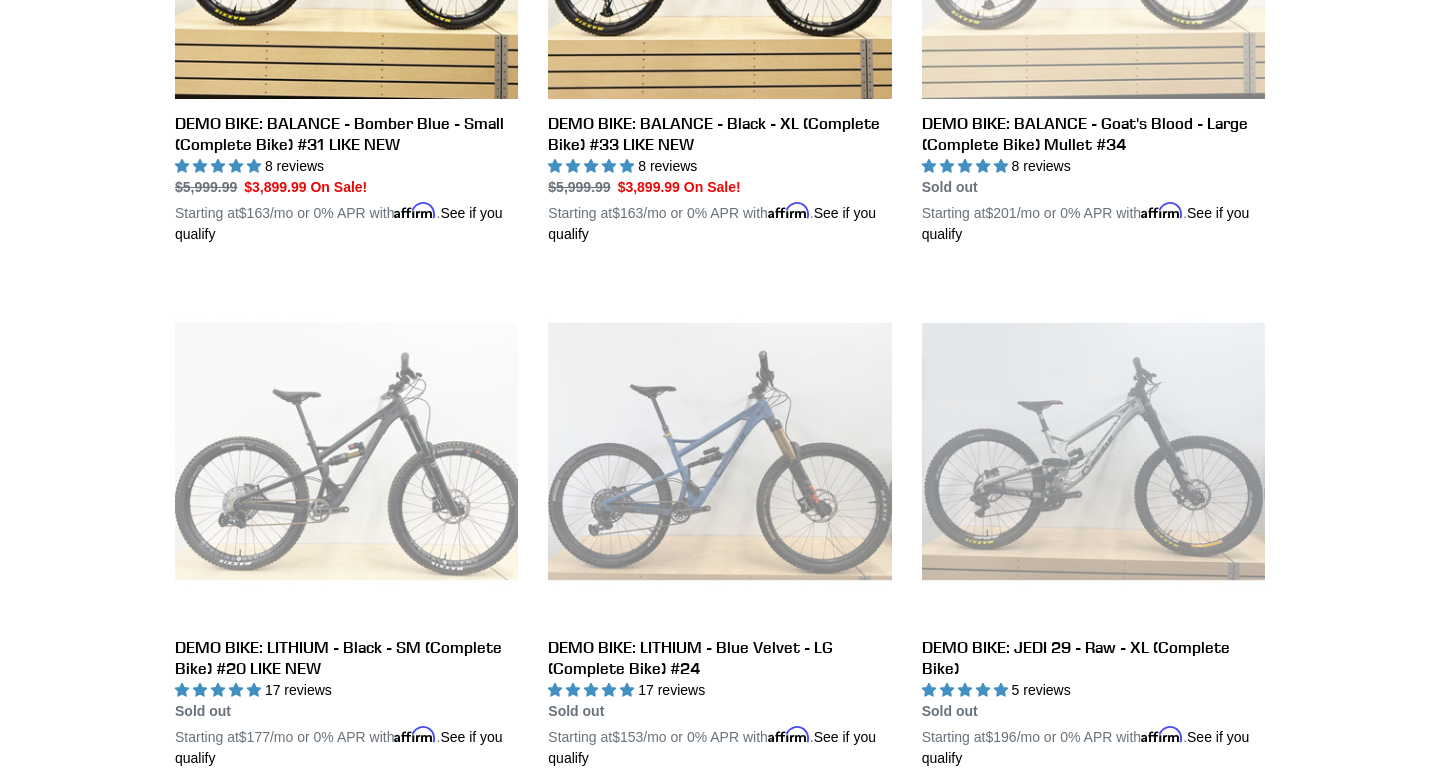 scroll, scrollTop: 0, scrollLeft: 0, axis: both 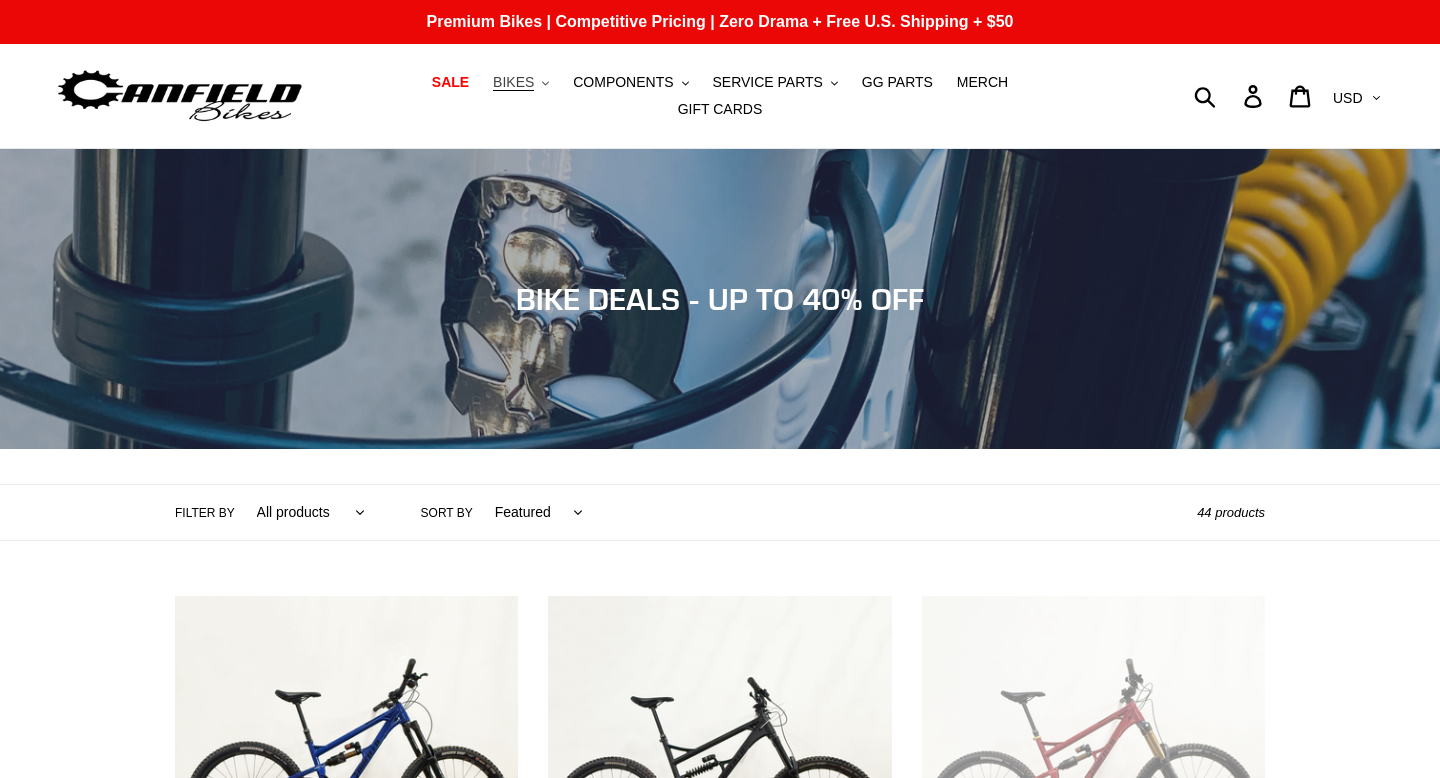 click on "BIKES" at bounding box center [513, 82] 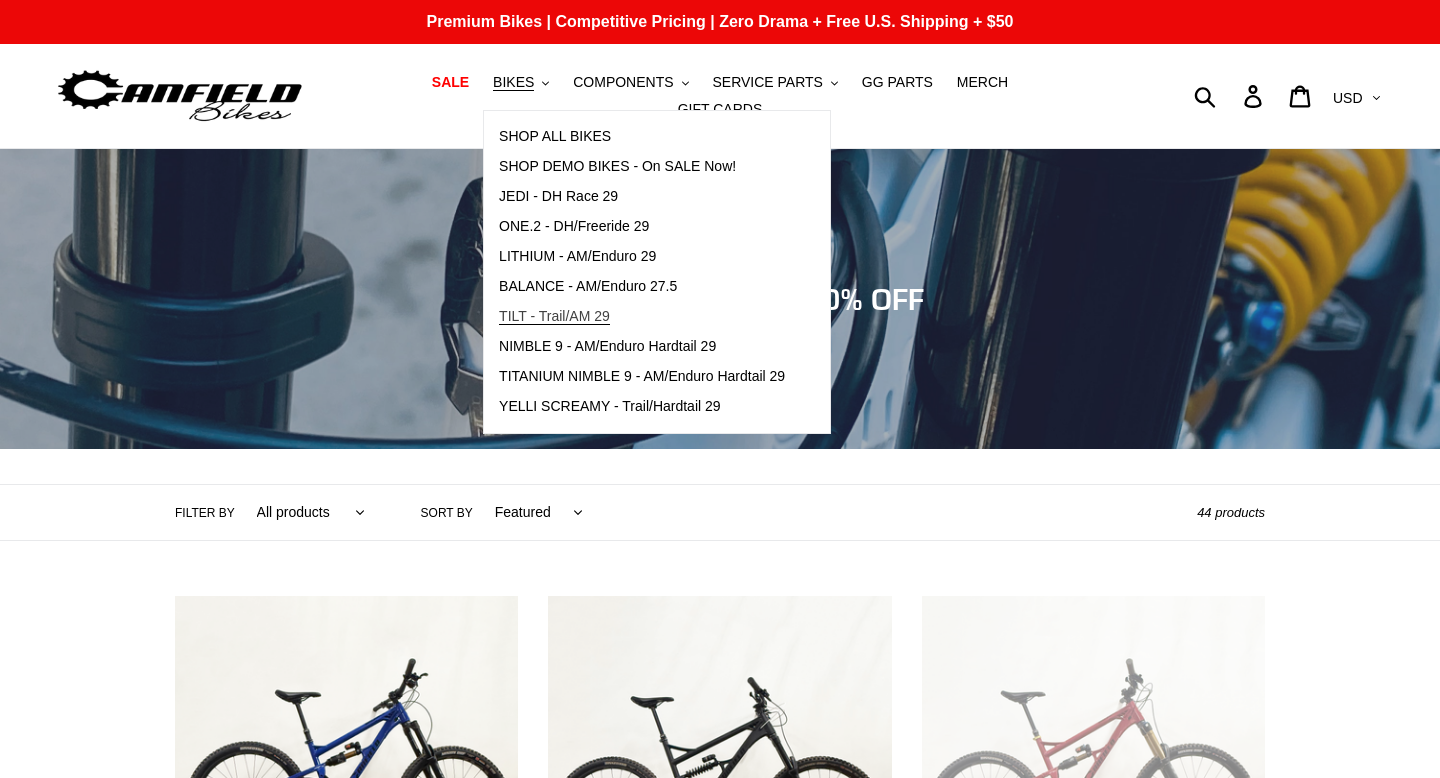 click on "TILT - Trail/AM 29" at bounding box center (554, 316) 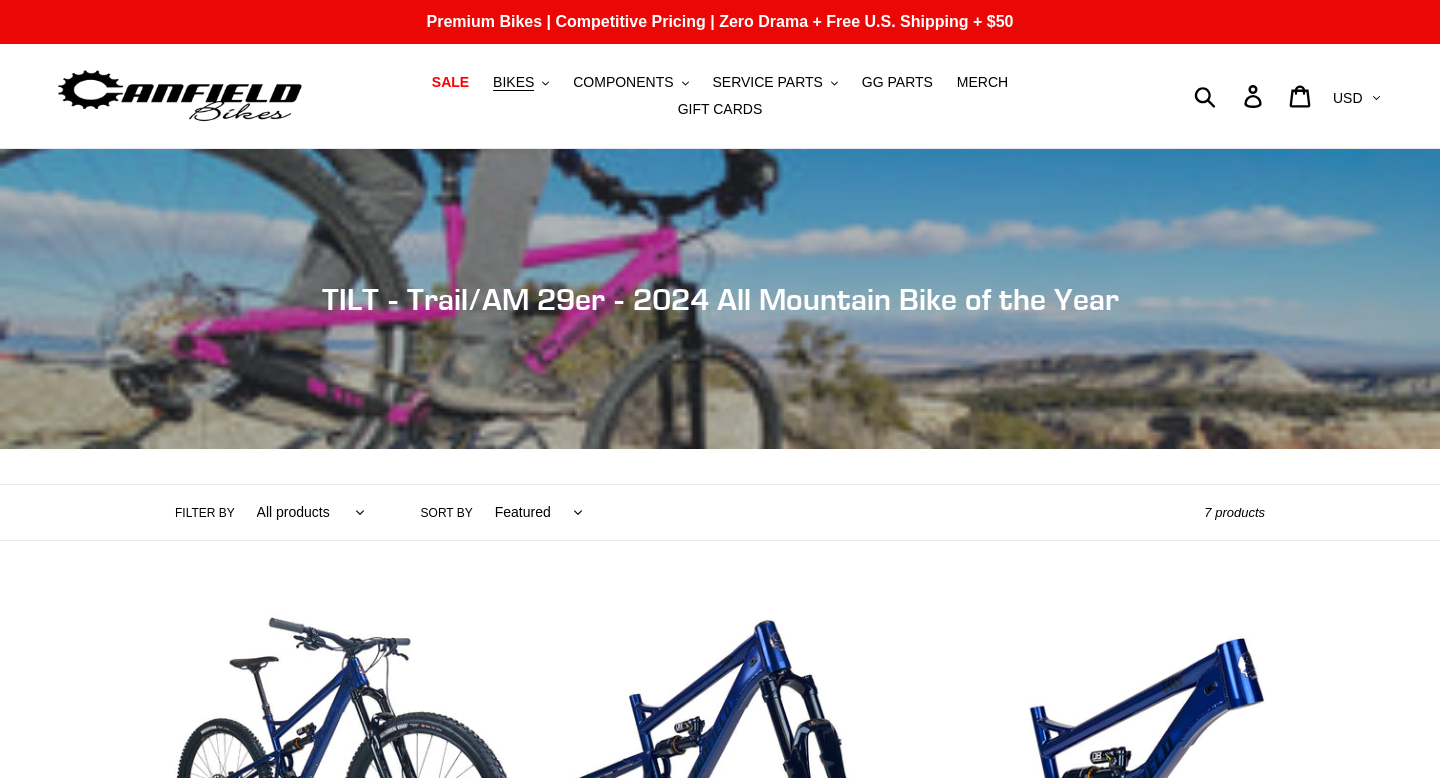 scroll, scrollTop: 0, scrollLeft: 0, axis: both 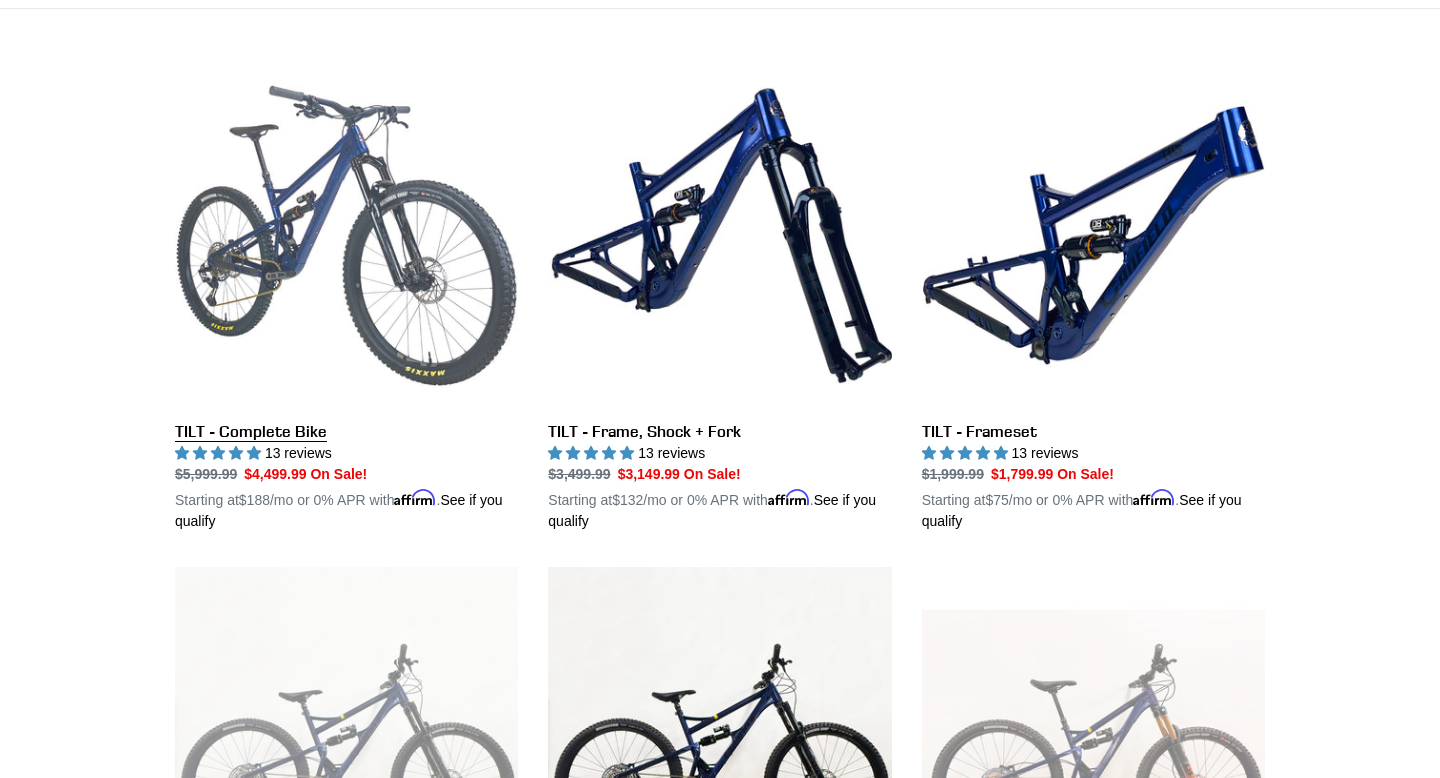 click on "TILT - Complete Bike" at bounding box center [346, 298] 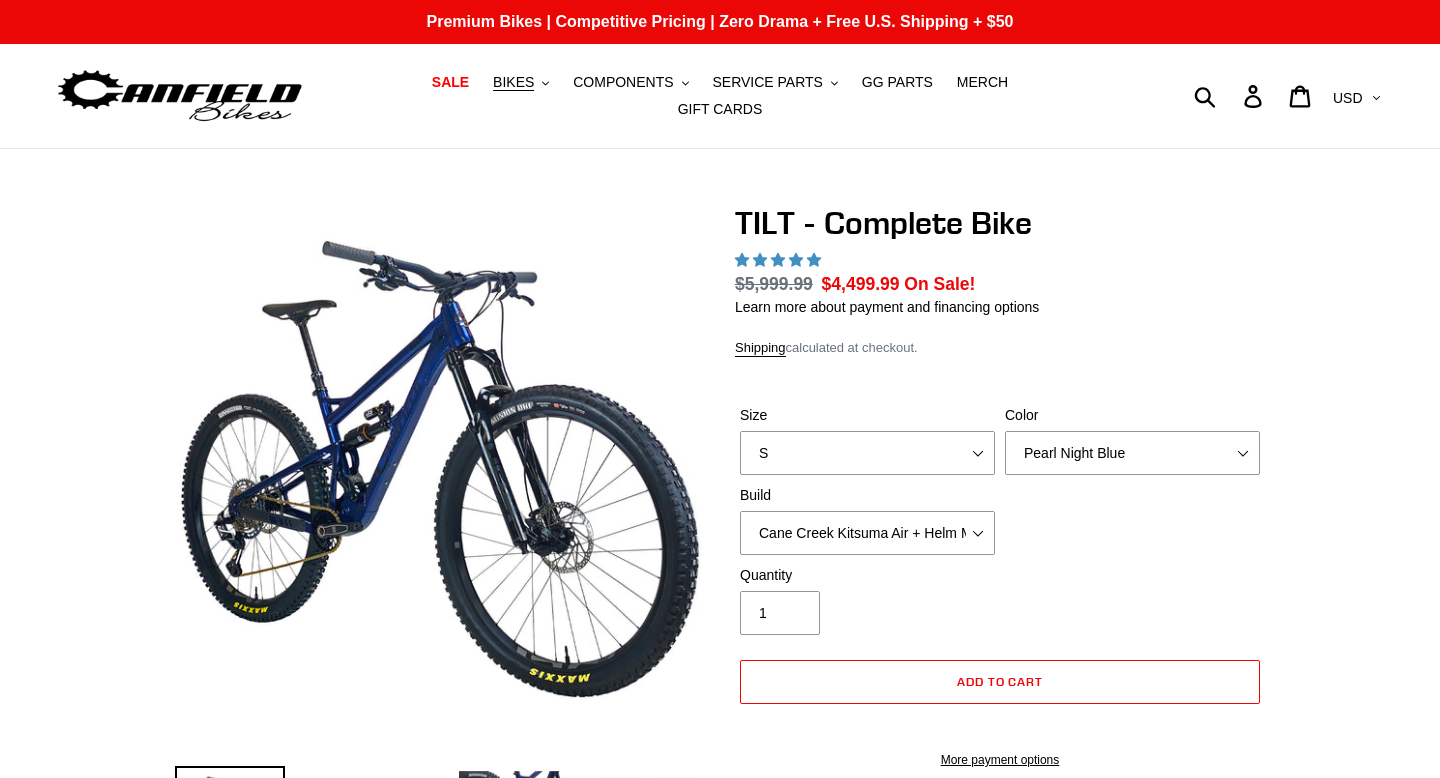 scroll, scrollTop: 0, scrollLeft: 0, axis: both 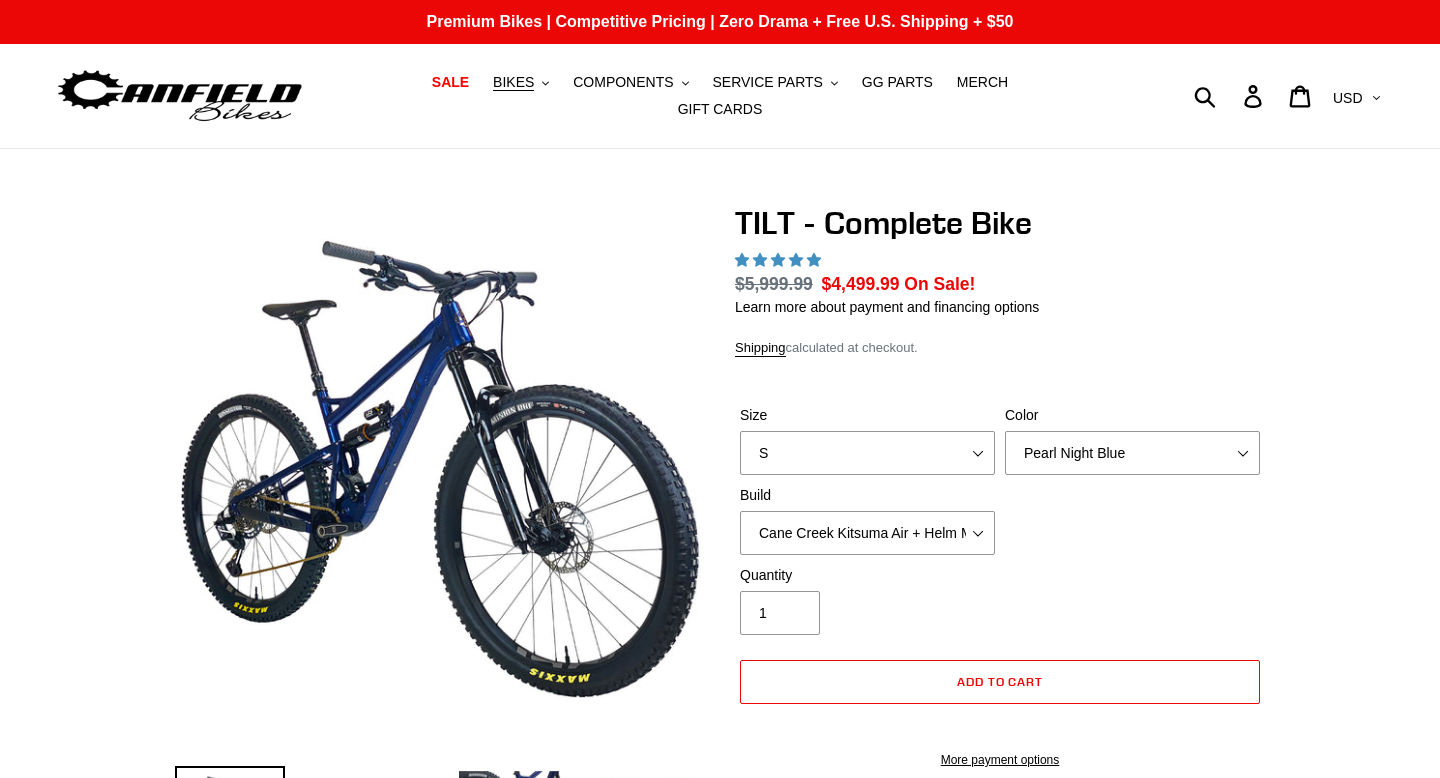 select on "highest-rating" 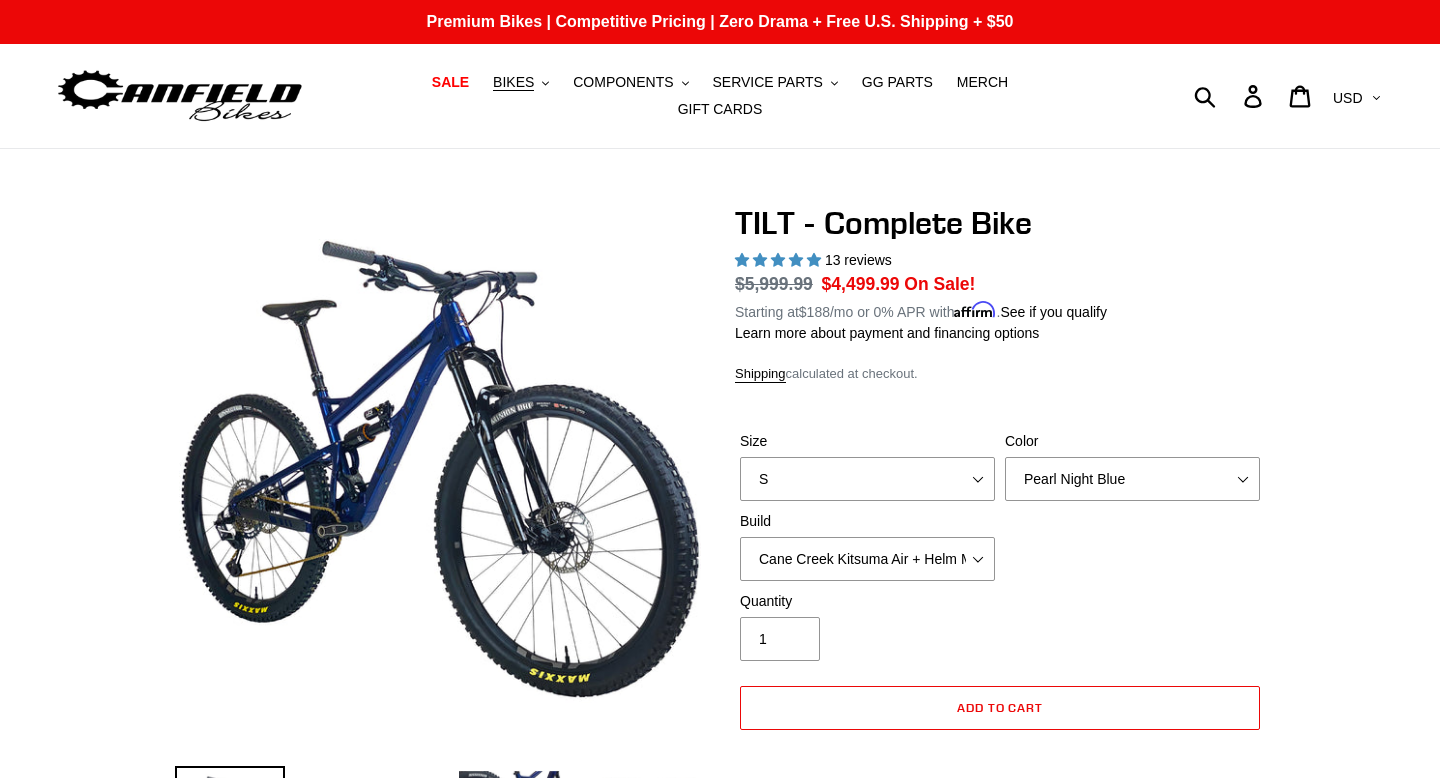 click on "Size
S
M
L" at bounding box center (867, 466) 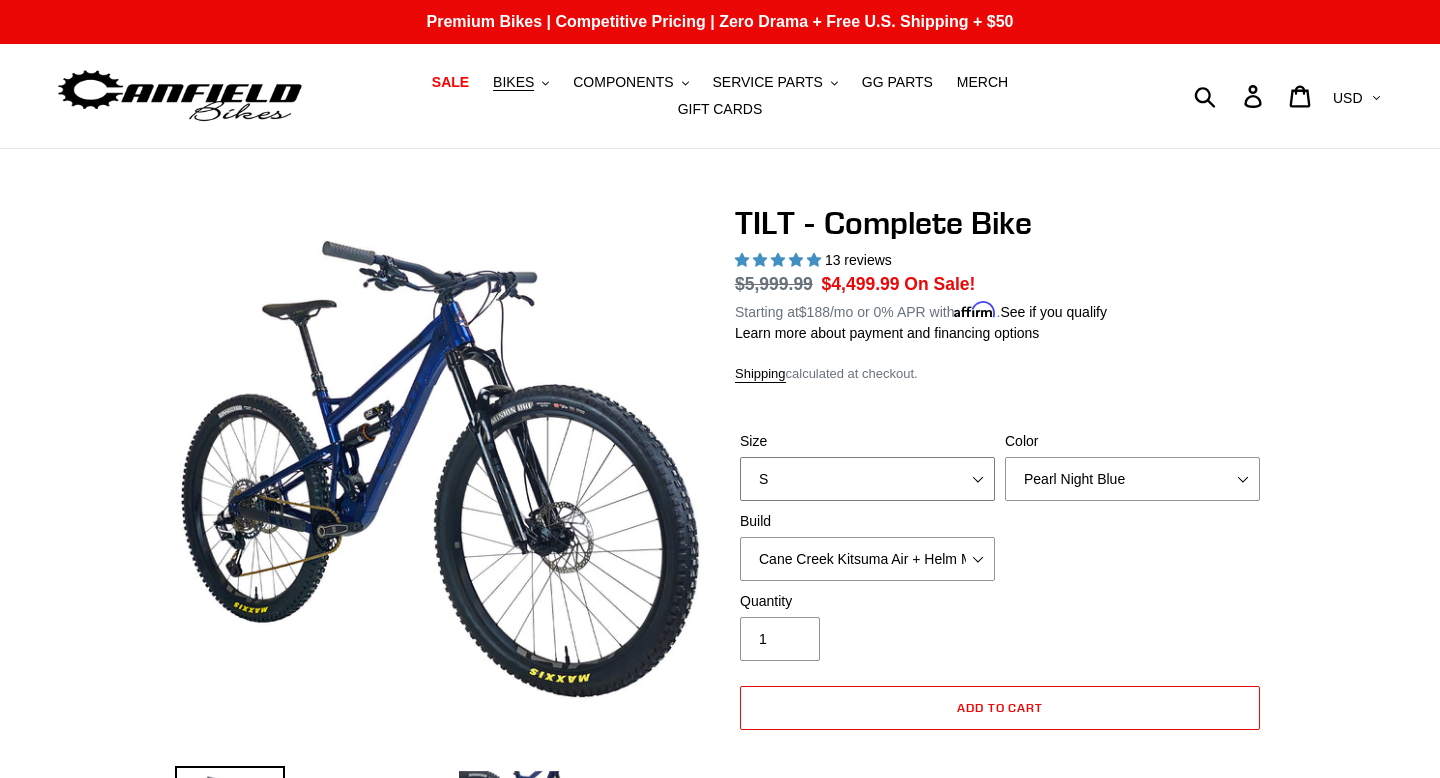 click on "S
M
L" at bounding box center [867, 479] 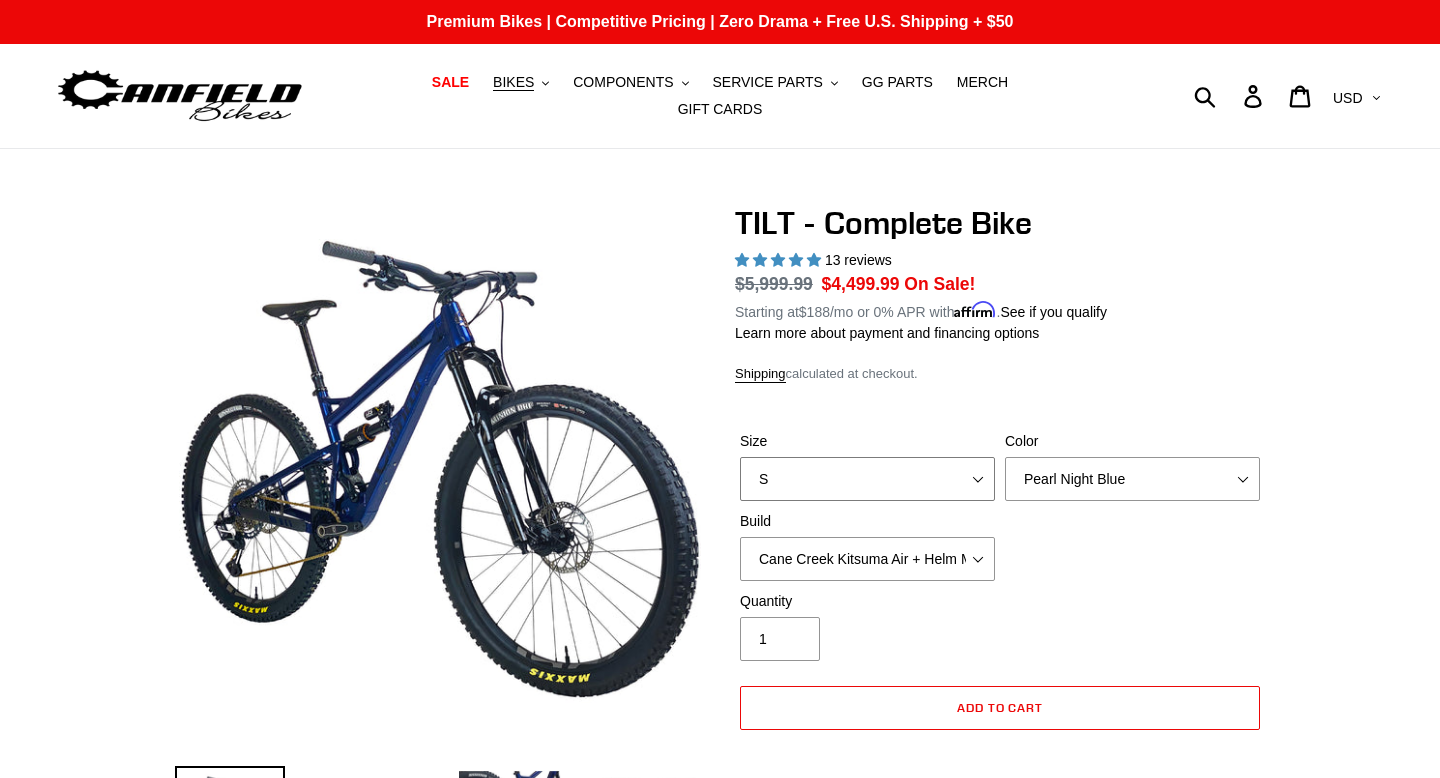 select on "L" 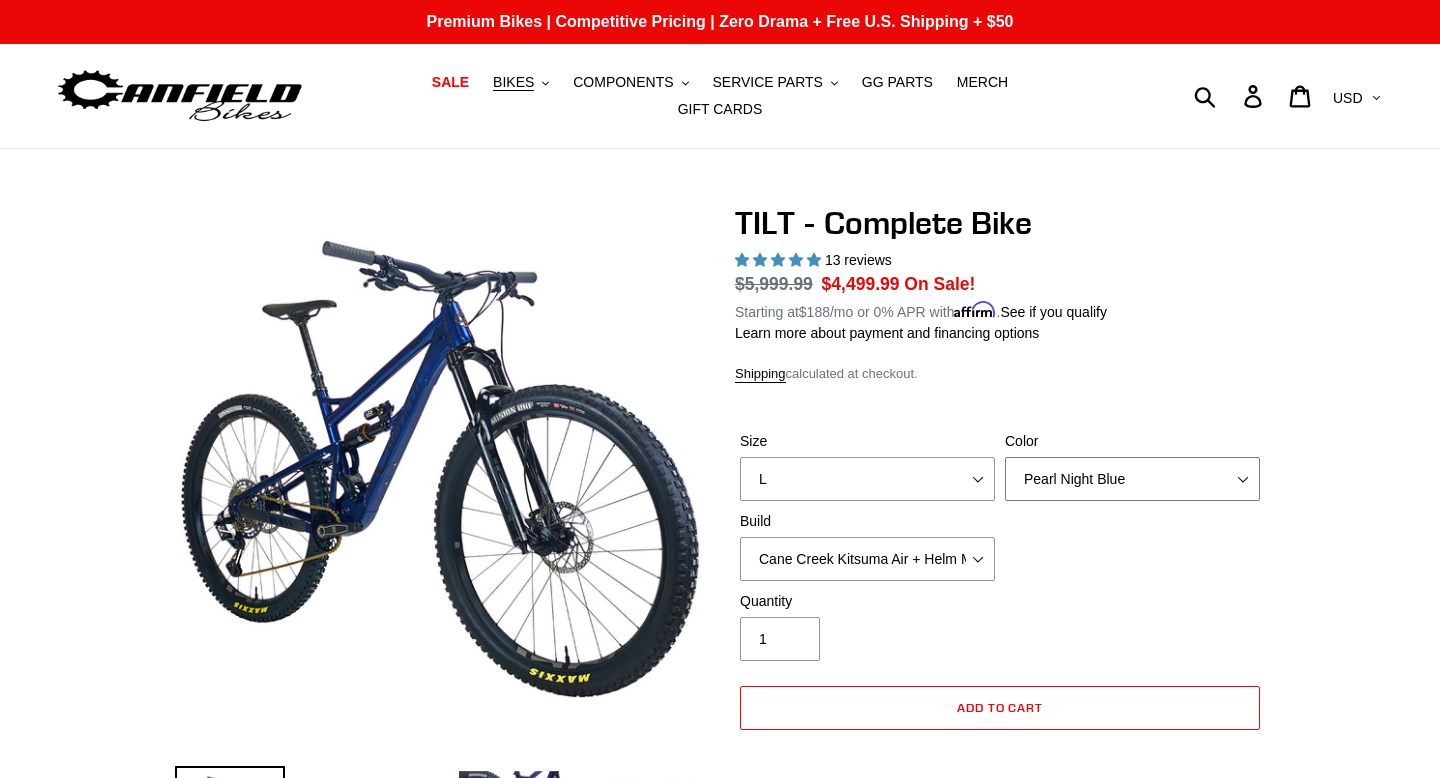 click on "Pearl Night Blue
Stealth Silver
Raw" at bounding box center [1132, 479] 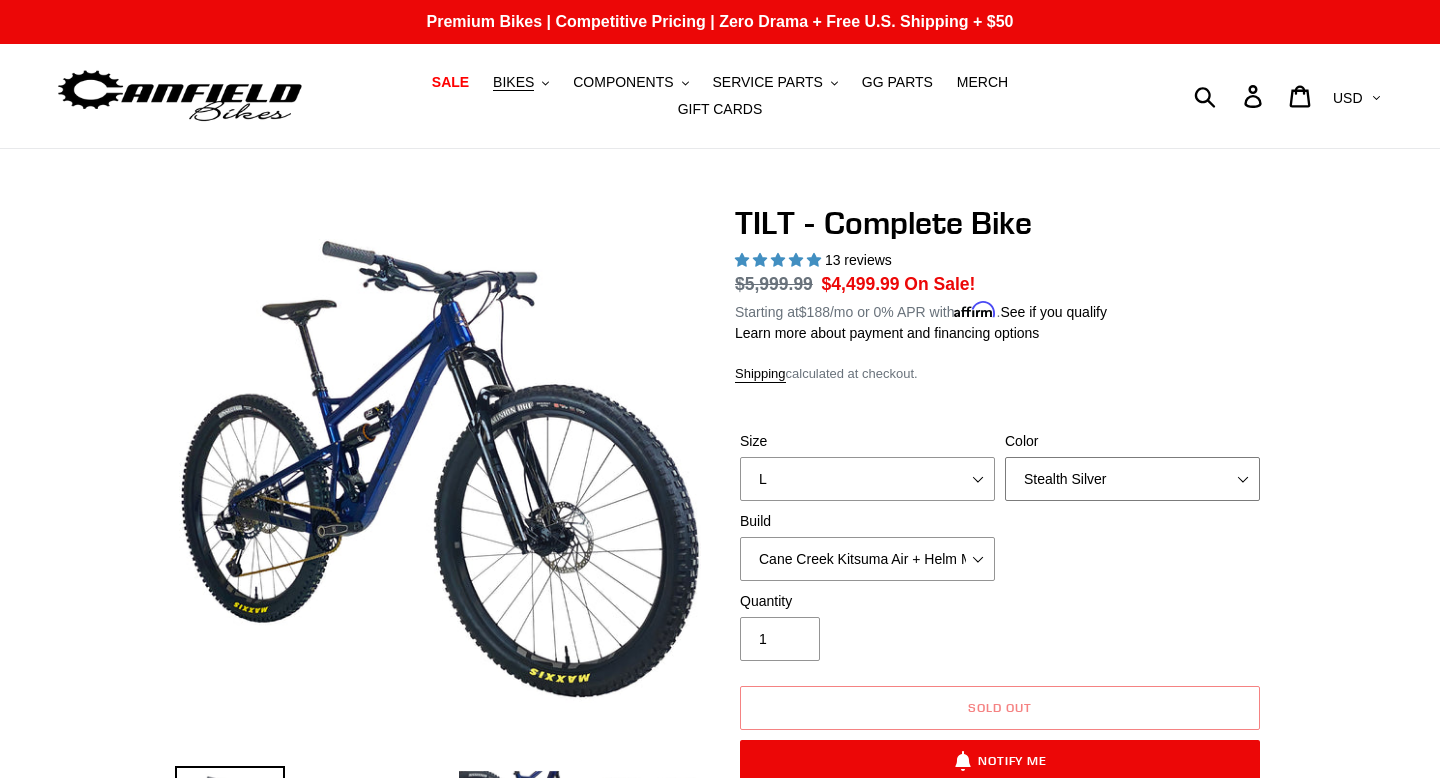 click on "Pearl Night Blue
Stealth Silver
Raw" at bounding box center (1132, 479) 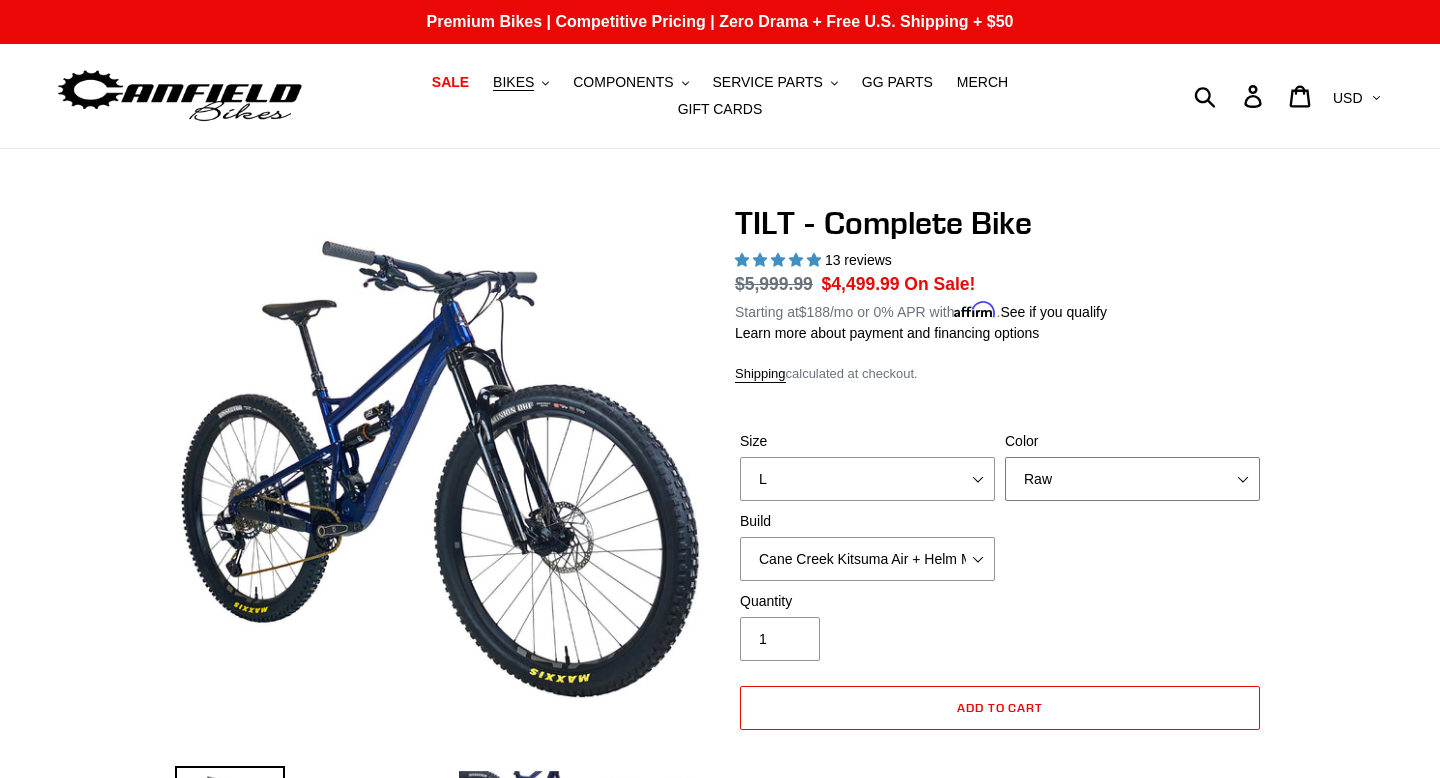 click on "Pearl Night Blue
Stealth Silver
Raw" at bounding box center (1132, 479) 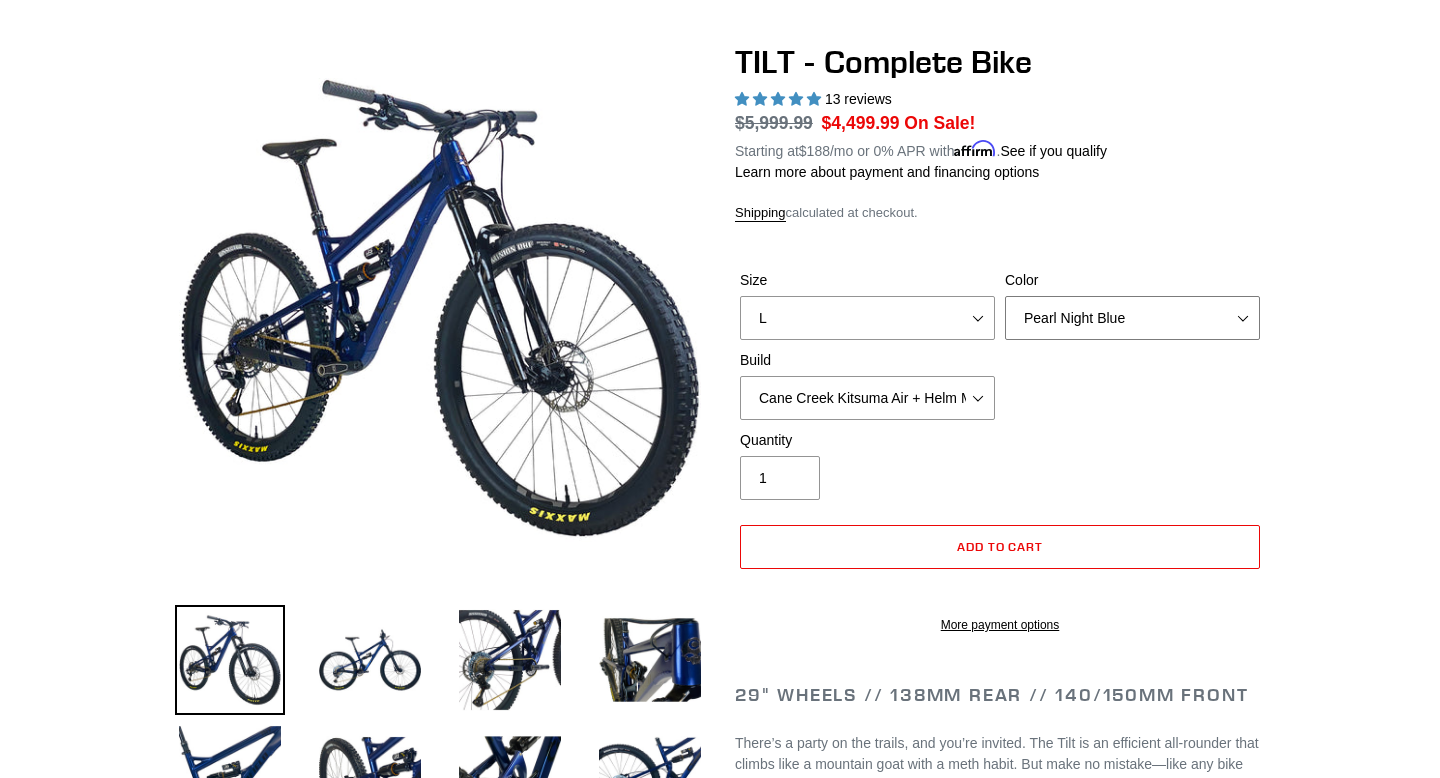 scroll, scrollTop: 163, scrollLeft: 0, axis: vertical 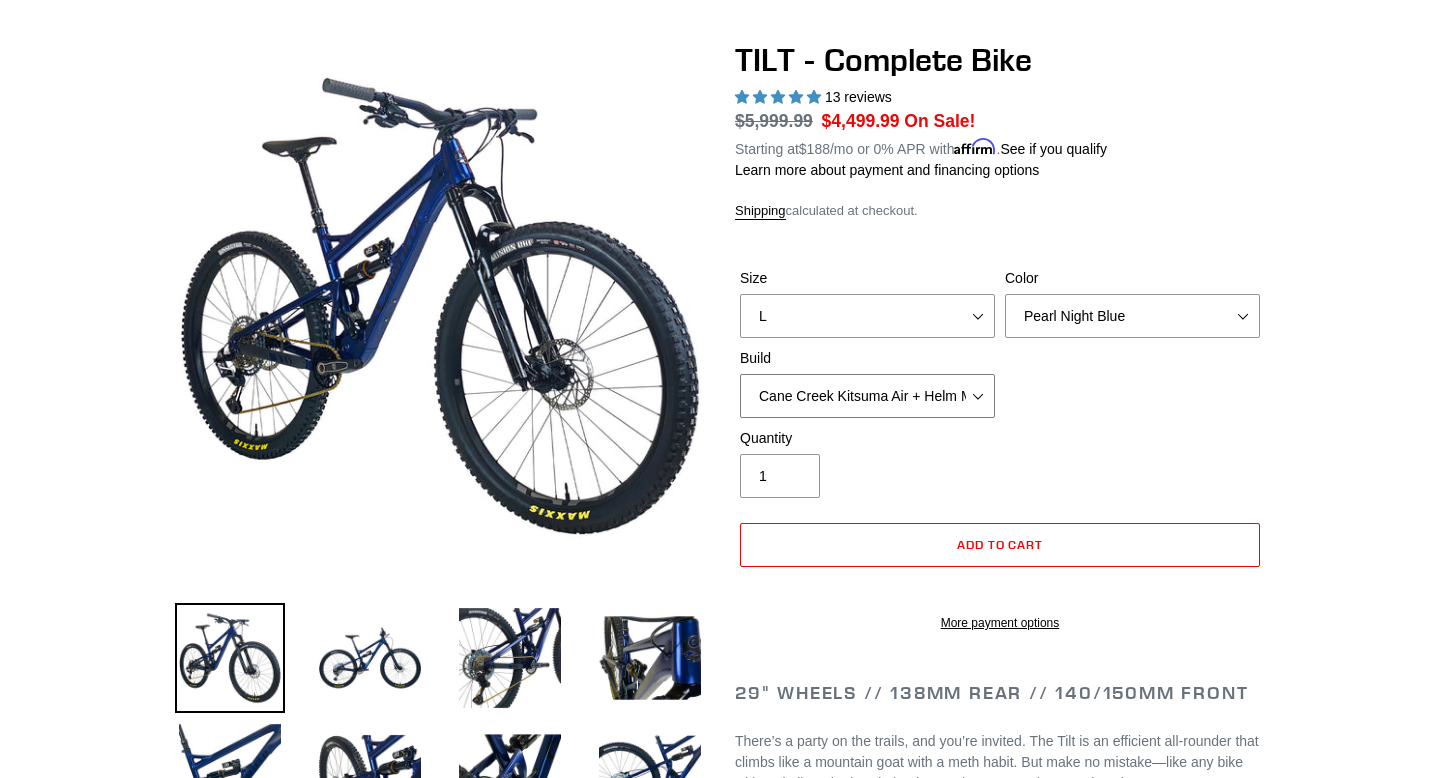 click on "Cane Creek Kitsuma Air + Helm MKII 140 + SRAM GX
Cane Creek Kitsuma Air + Helm MKII 140 + SRAM XO1
Cane Creek Kitsuma Air + Helm MKII 140 + Shimano XT
Fox Float X + 36 SL Factory Grip X 140 + SRAM GX
Fox Float X + 36 SL Factory Grip X 140 + SRAM XO
Fox Float X + 36 SL Factory Grip X 140 + Shimano XT
RockShox SD ULT + Pike ULT 140 + SRAM GX
RockShox SD ULT + Pike ULT 140 + SRAM XO
RockShox SD ULT + Pike ULT 140 + Shimano XT" at bounding box center [867, 396] 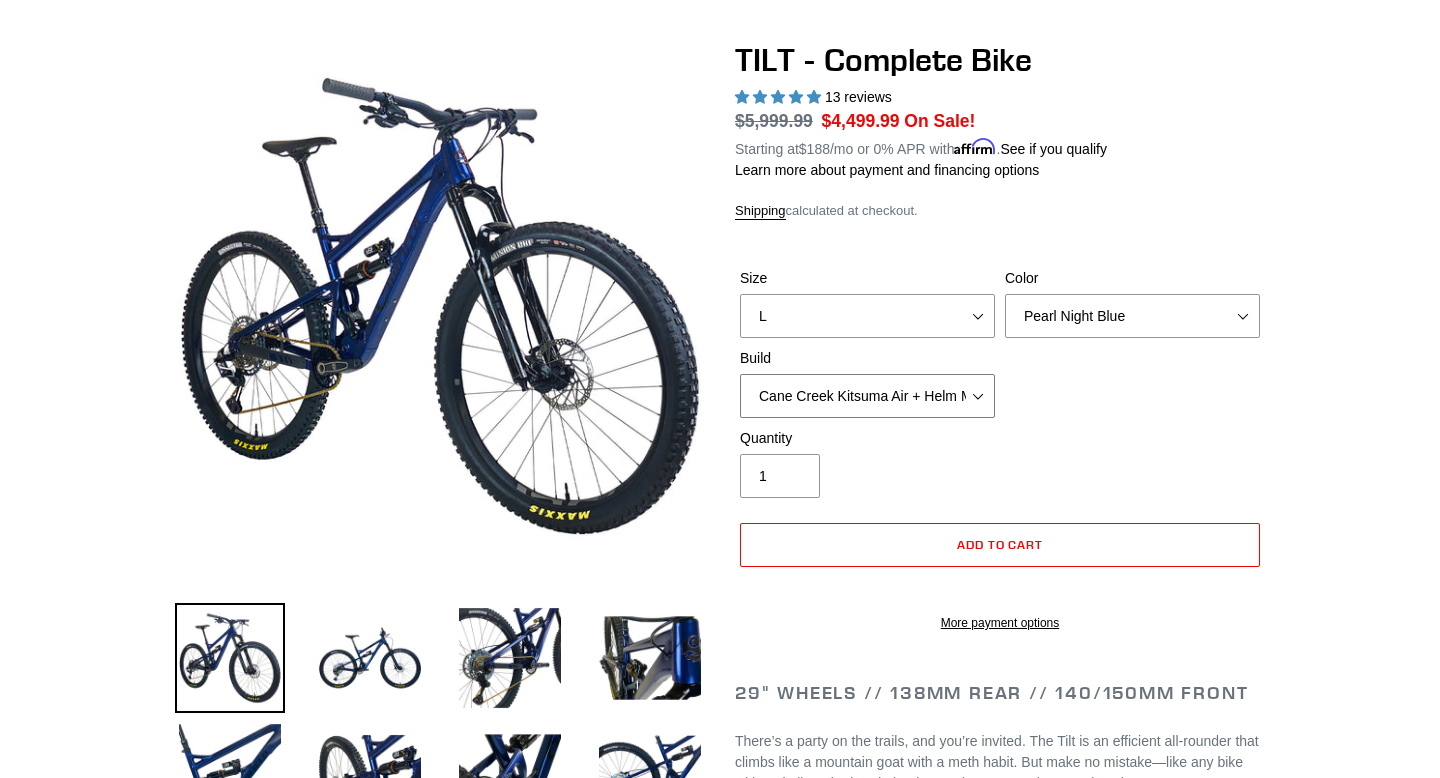 select on "RockShox SD ULT + Pike ULT 140 + Shimano XT" 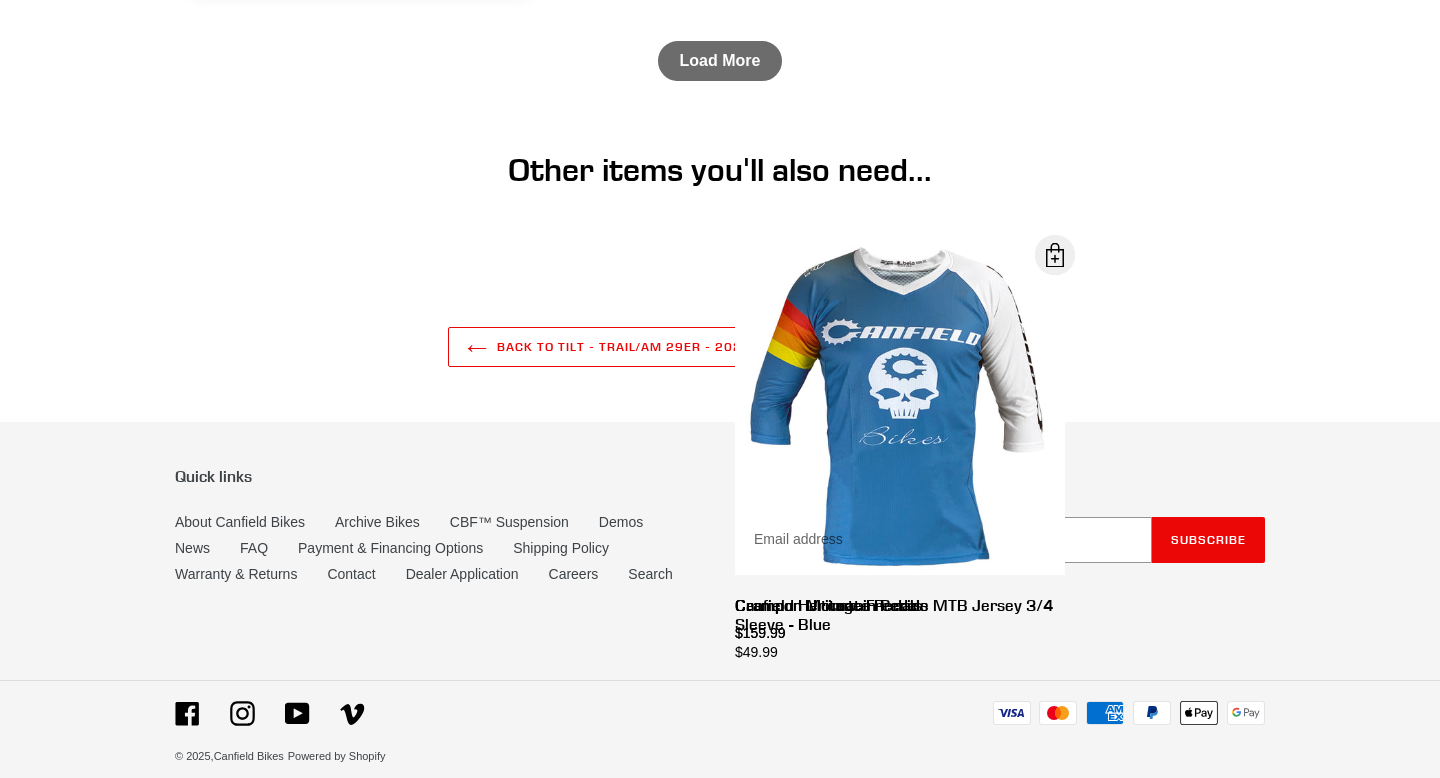scroll, scrollTop: 6903, scrollLeft: 0, axis: vertical 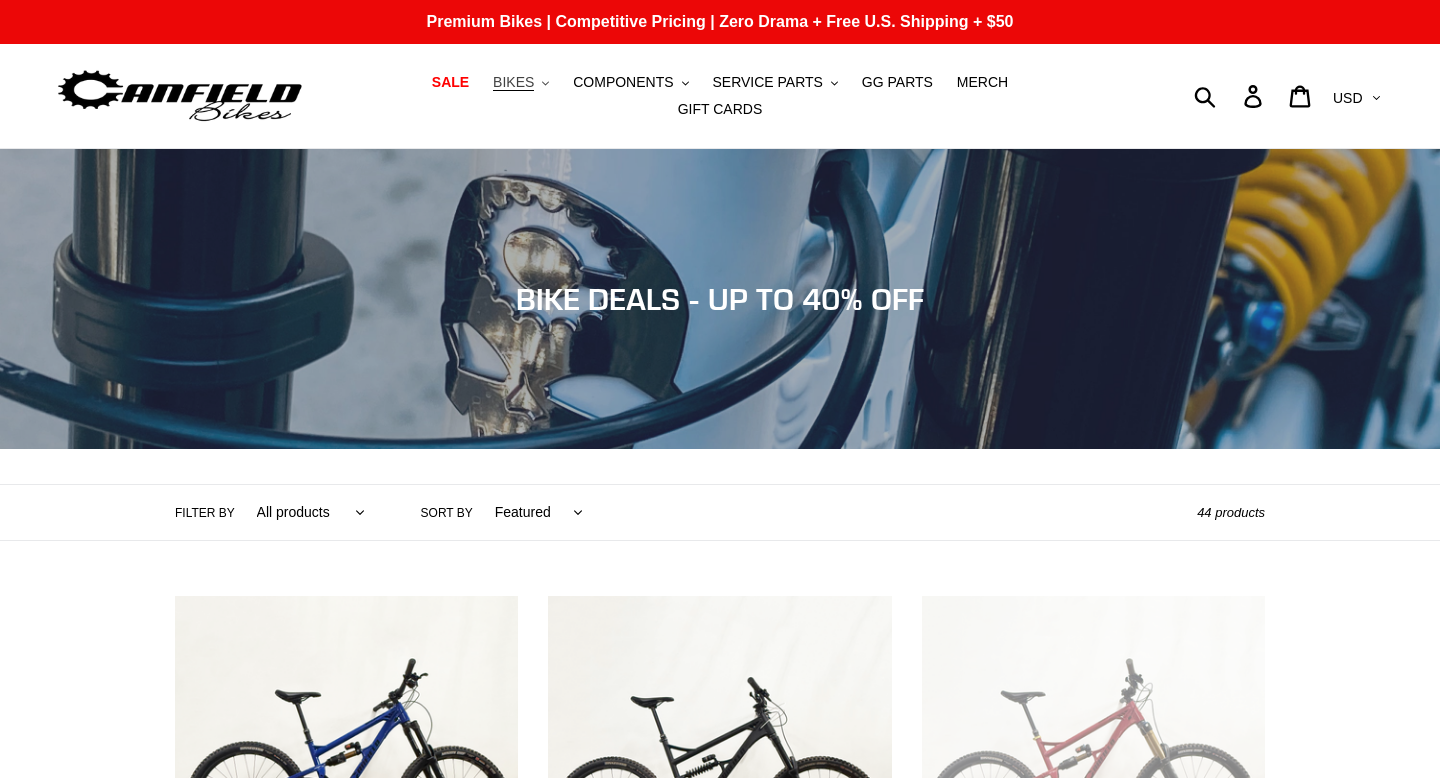 click on "BIKES" at bounding box center [513, 82] 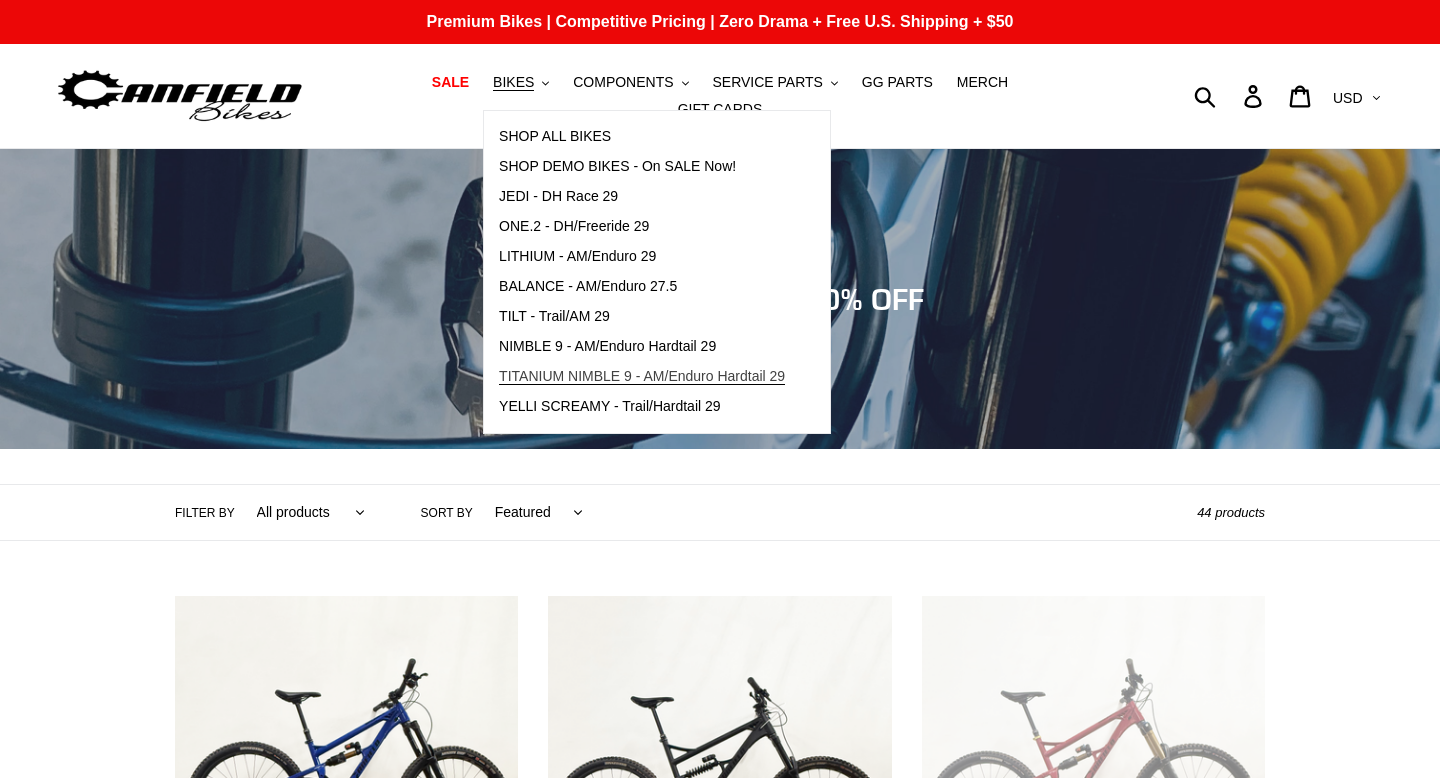click on "TITANIUM NIMBLE 9 - AM/Enduro Hardtail 29" at bounding box center (642, 376) 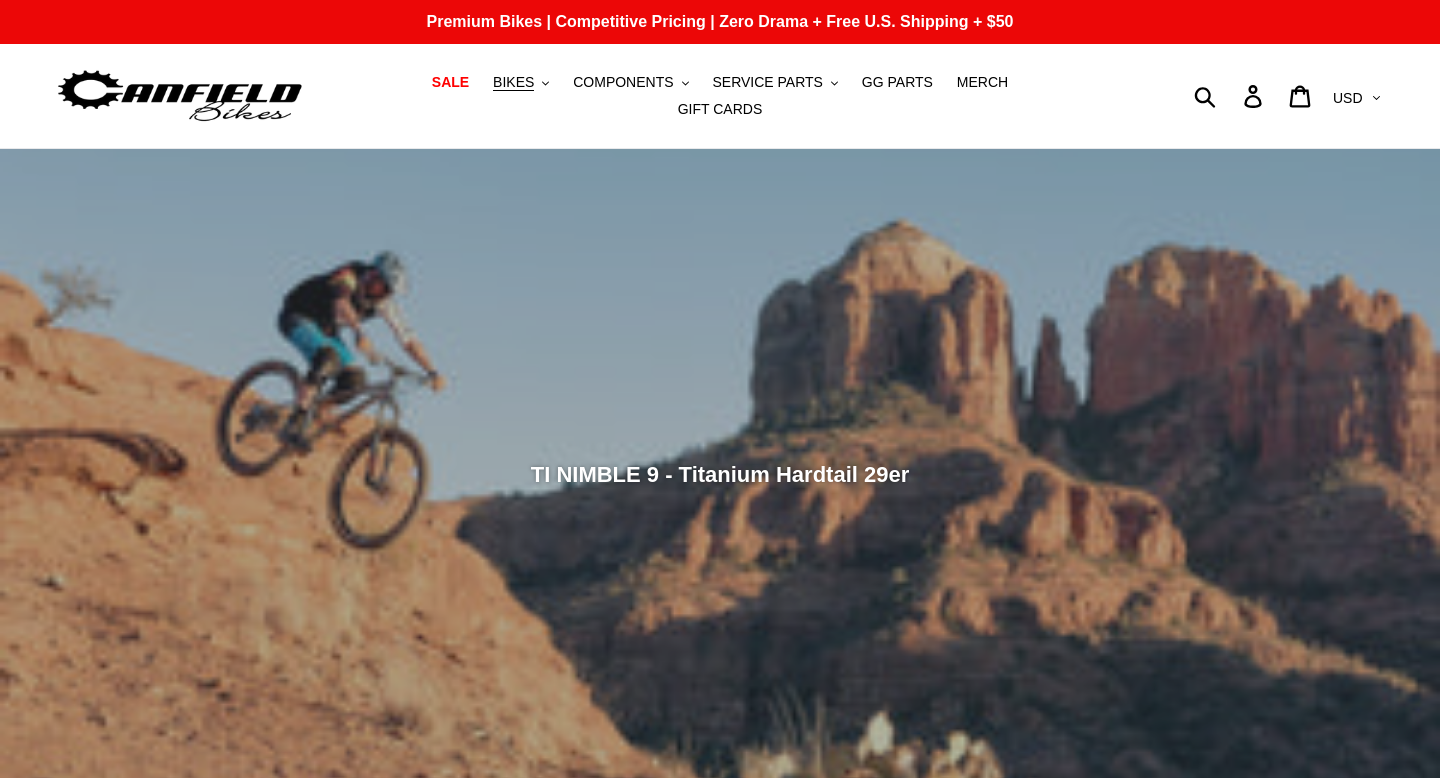 scroll, scrollTop: 0, scrollLeft: 0, axis: both 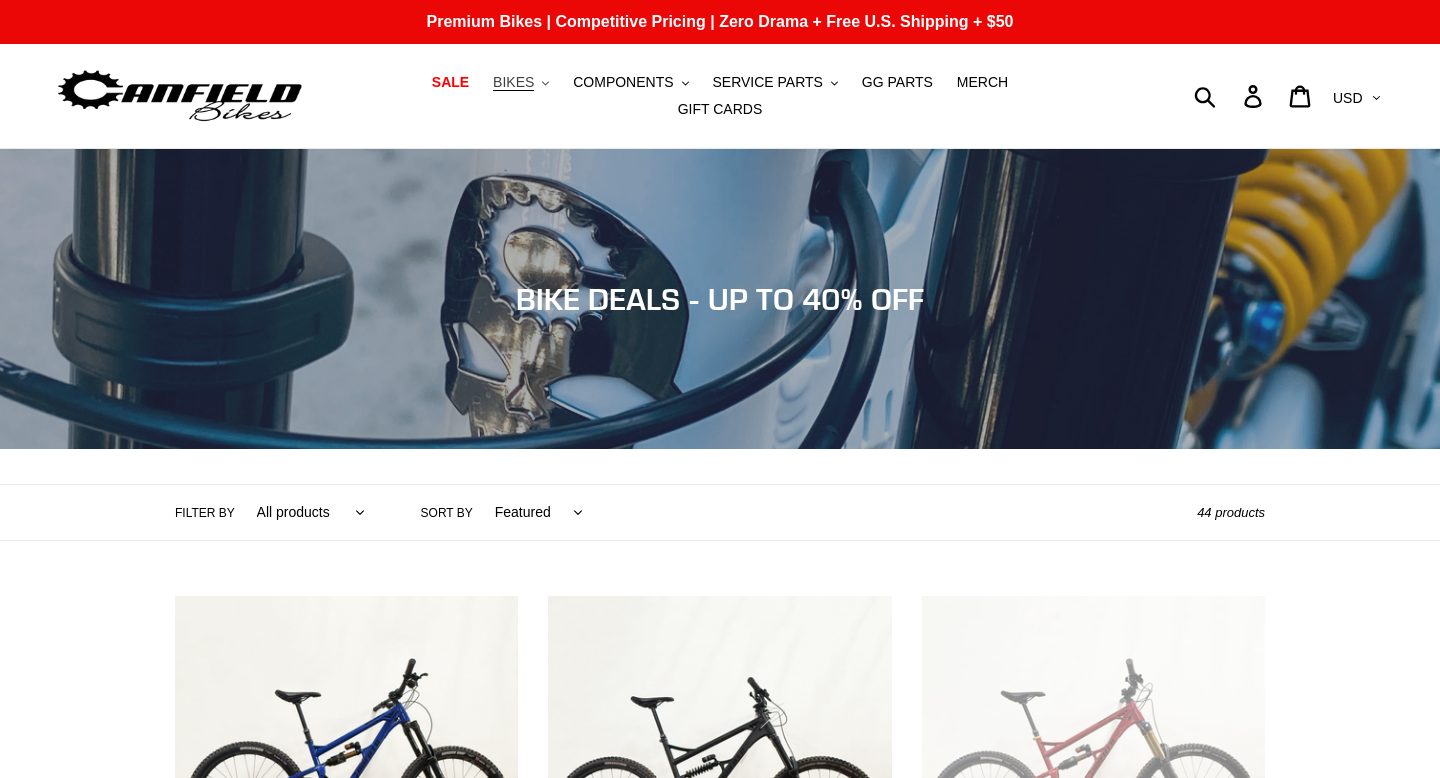 click on "BIKES" at bounding box center [513, 82] 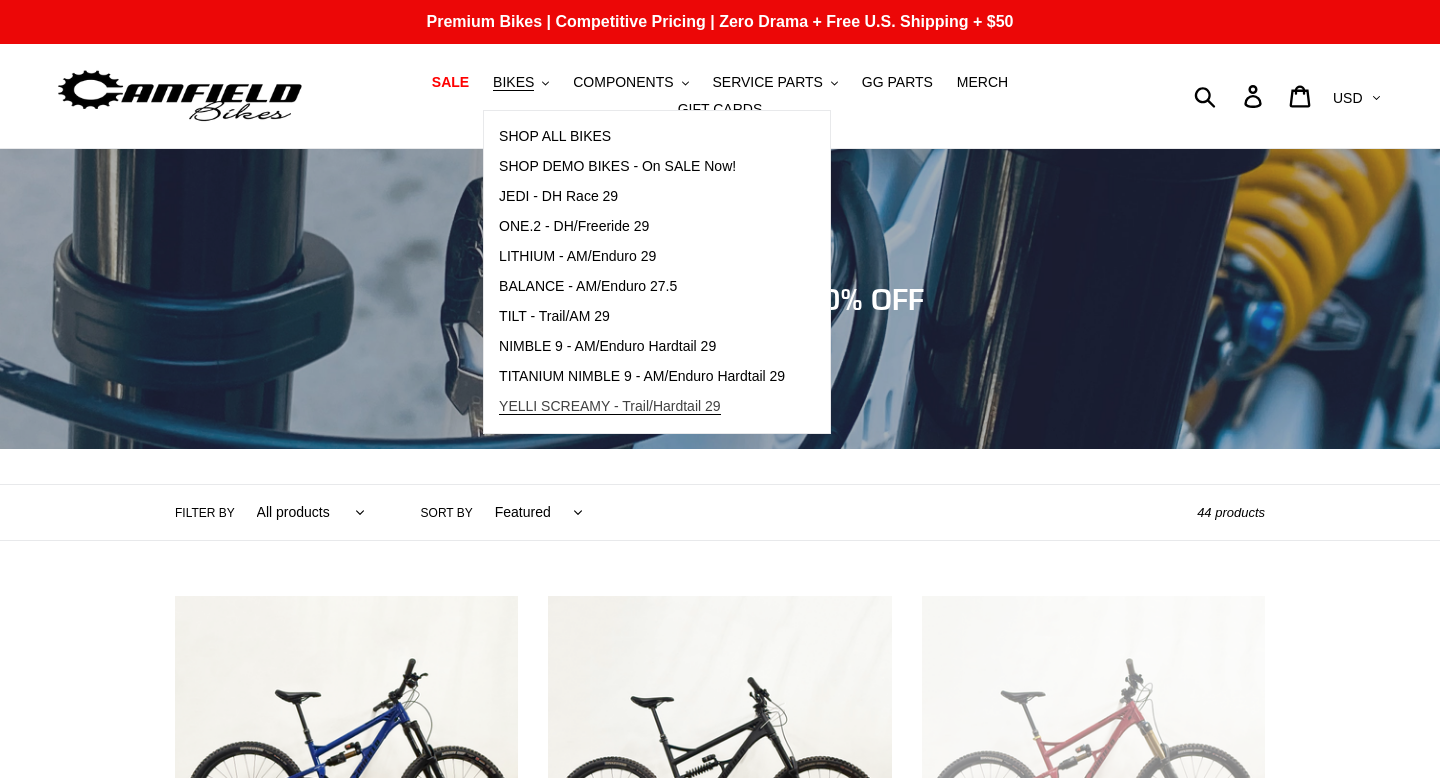 click on "YELLI SCREAMY - Trail/Hardtail 29" at bounding box center [610, 406] 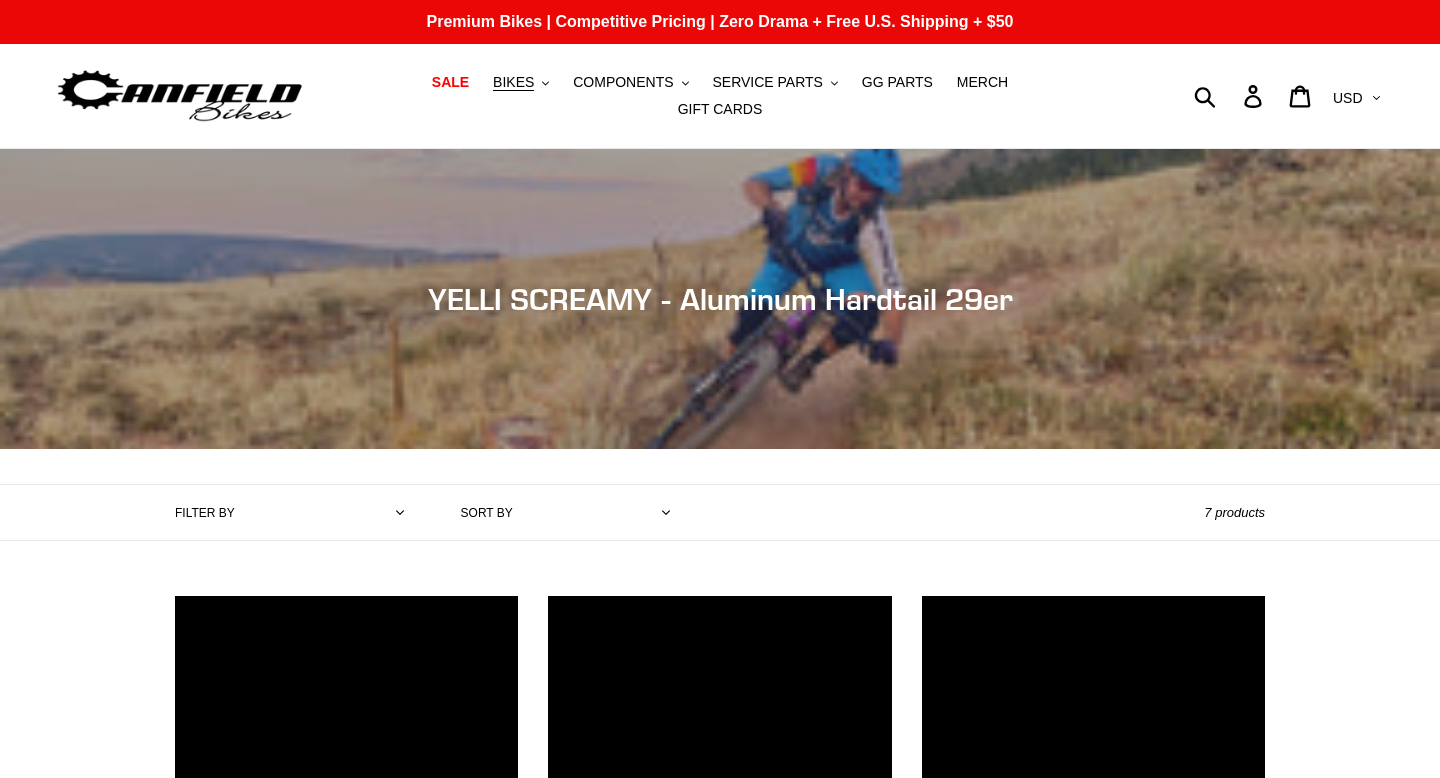 scroll, scrollTop: 0, scrollLeft: 0, axis: both 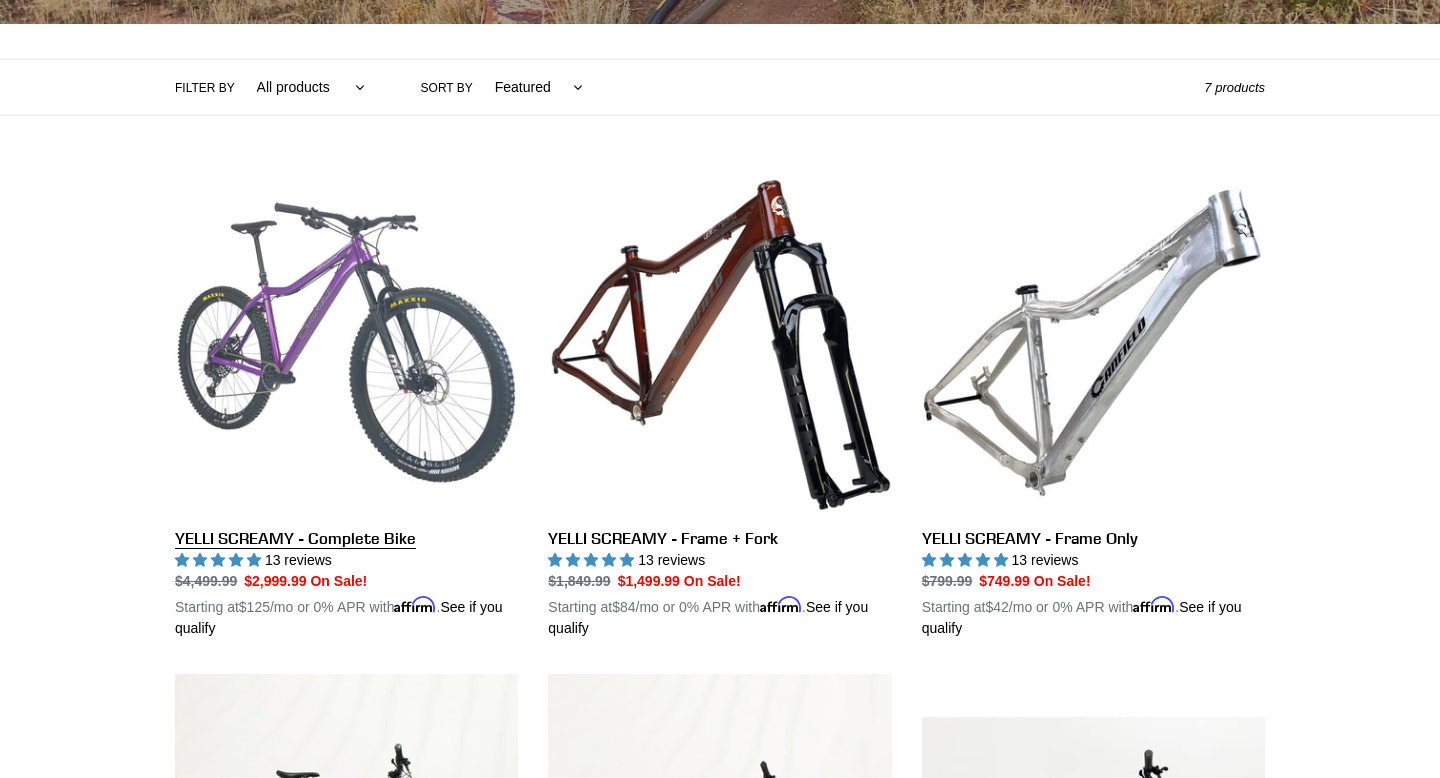 click on "YELLI SCREAMY - Complete Bike" at bounding box center [346, 405] 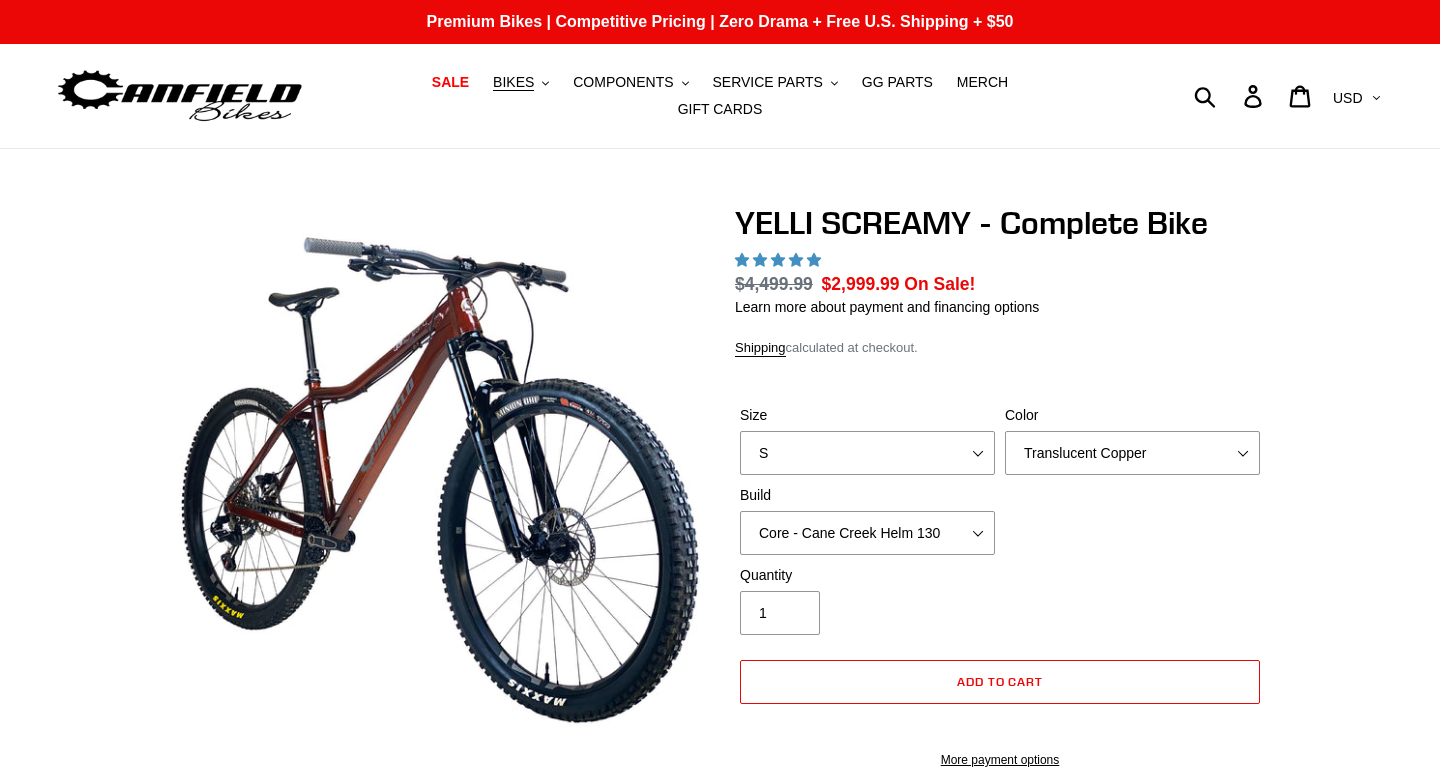 scroll, scrollTop: 0, scrollLeft: 0, axis: both 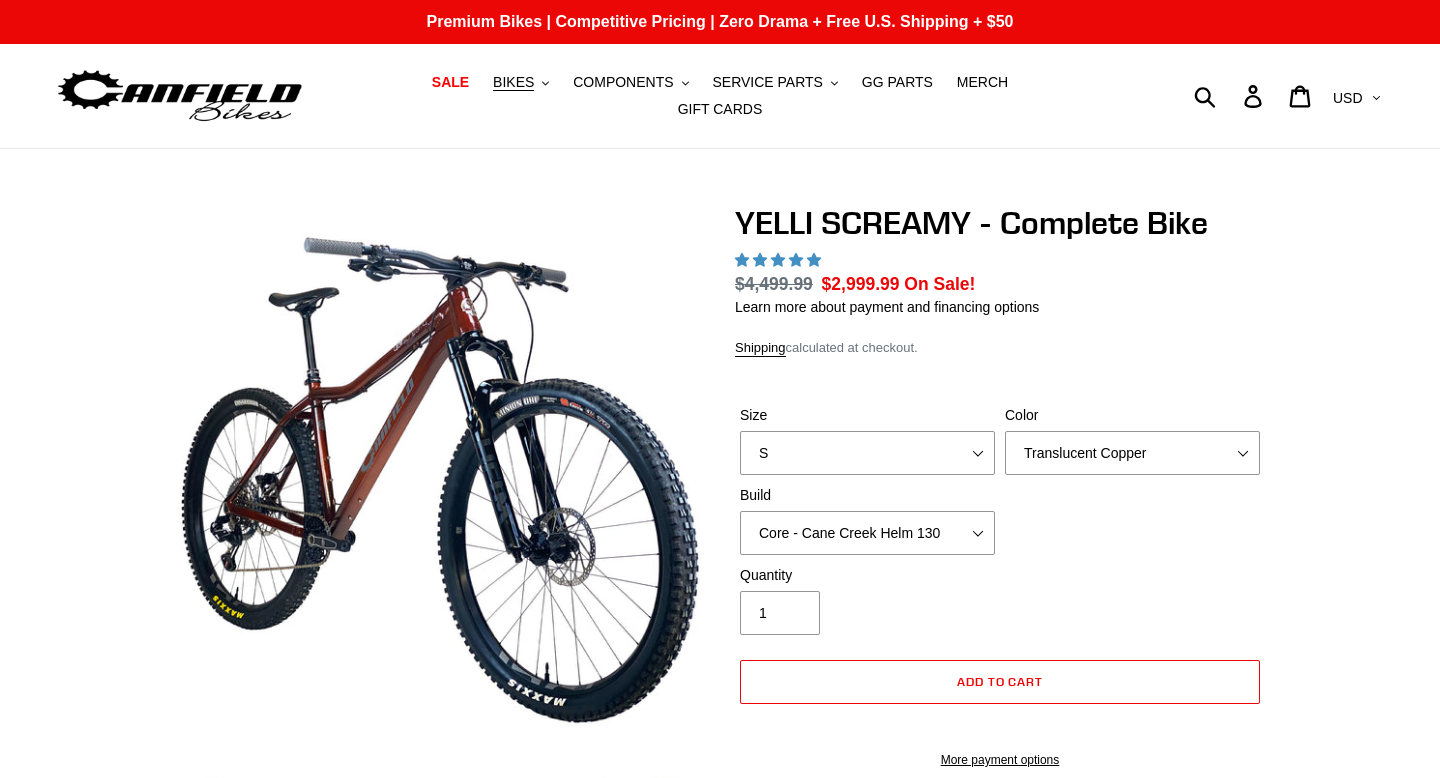 select on "highest-rating" 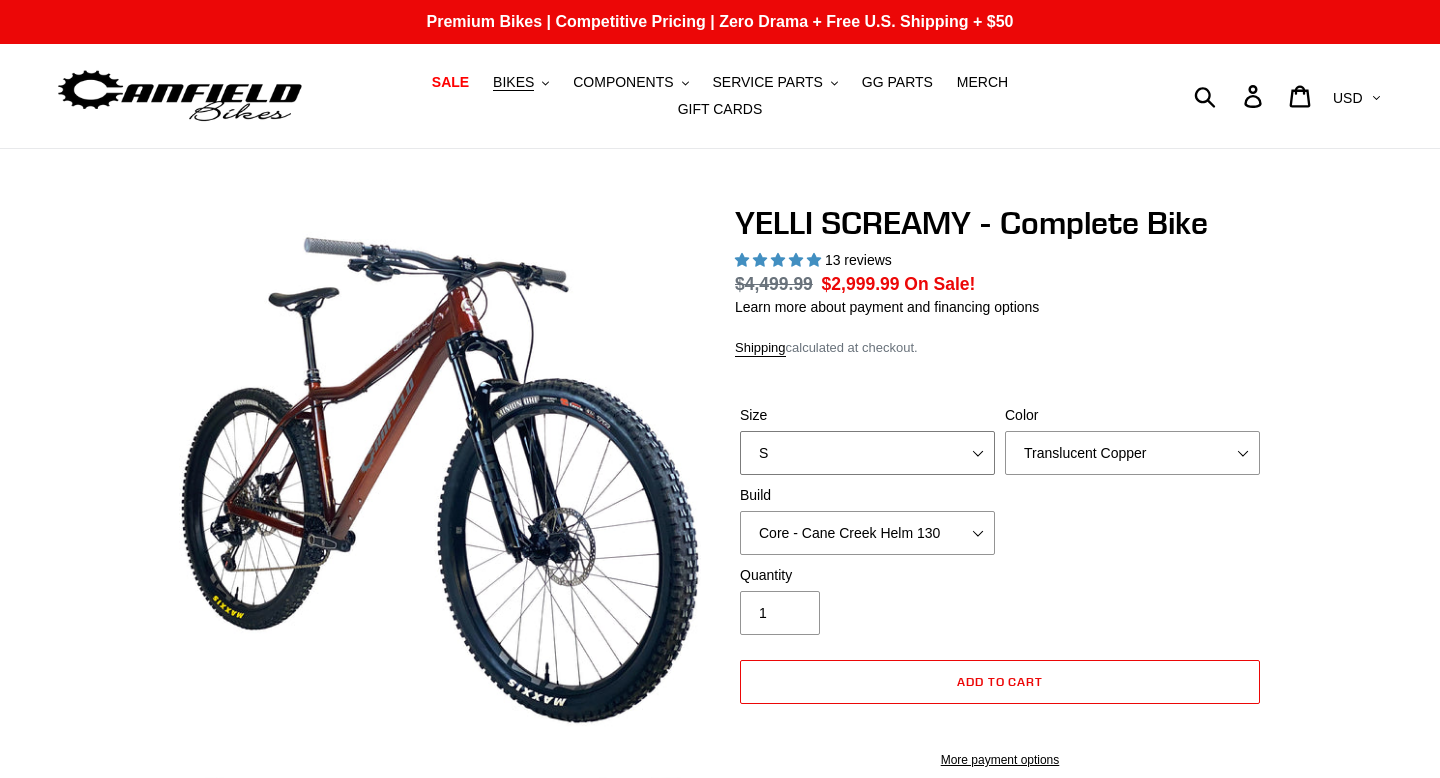 click on "S
M
L
XL" at bounding box center [867, 453] 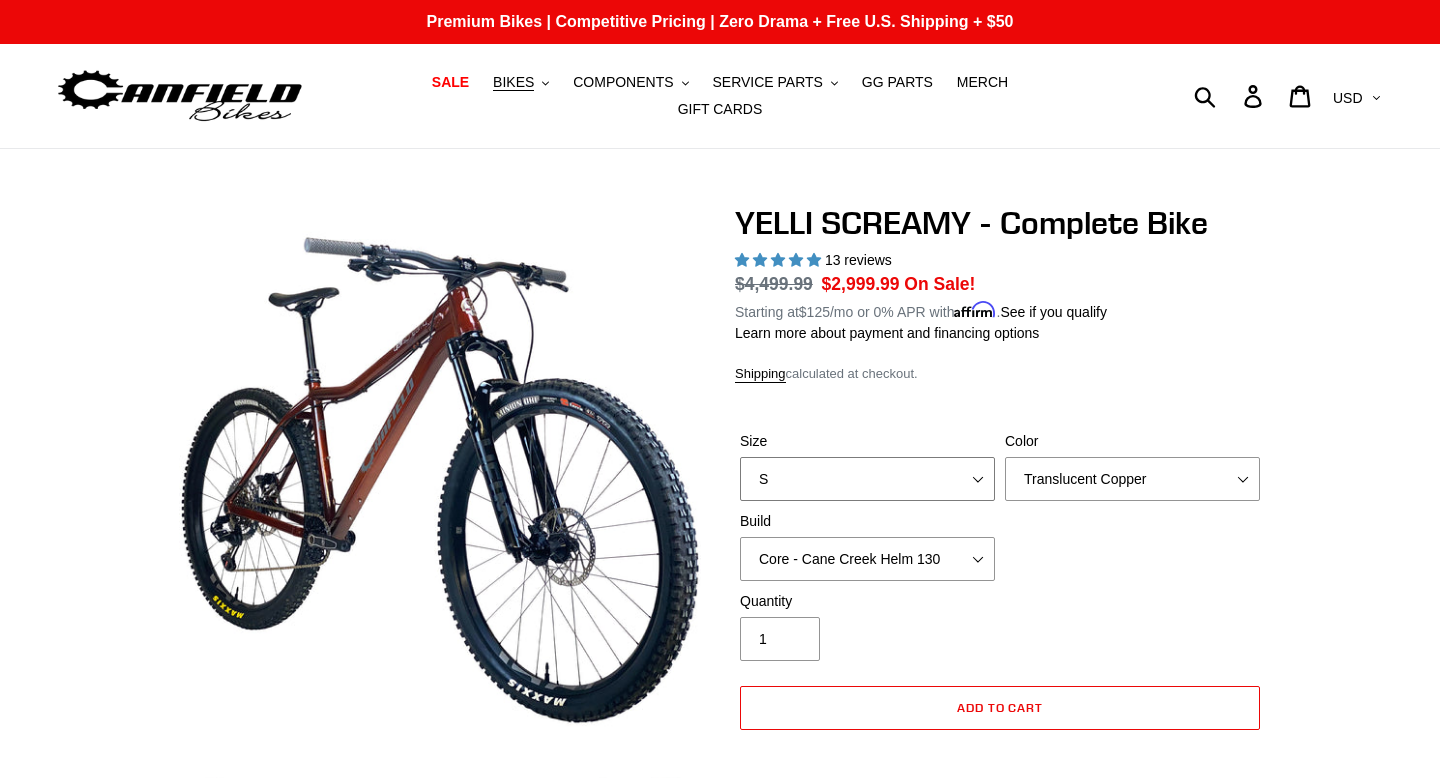select on "M" 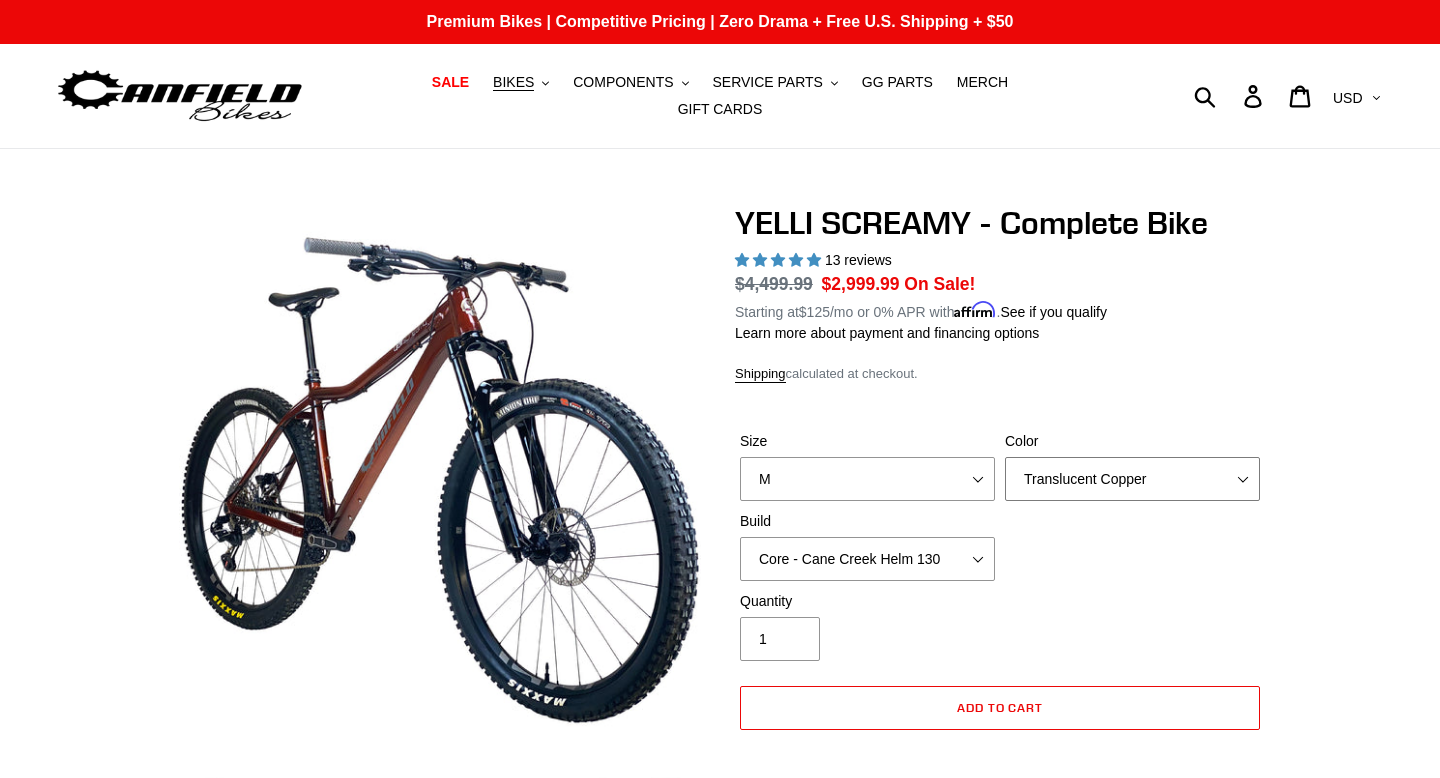 click on "Translucent Copper
Purple Haze
Raw" at bounding box center [1132, 479] 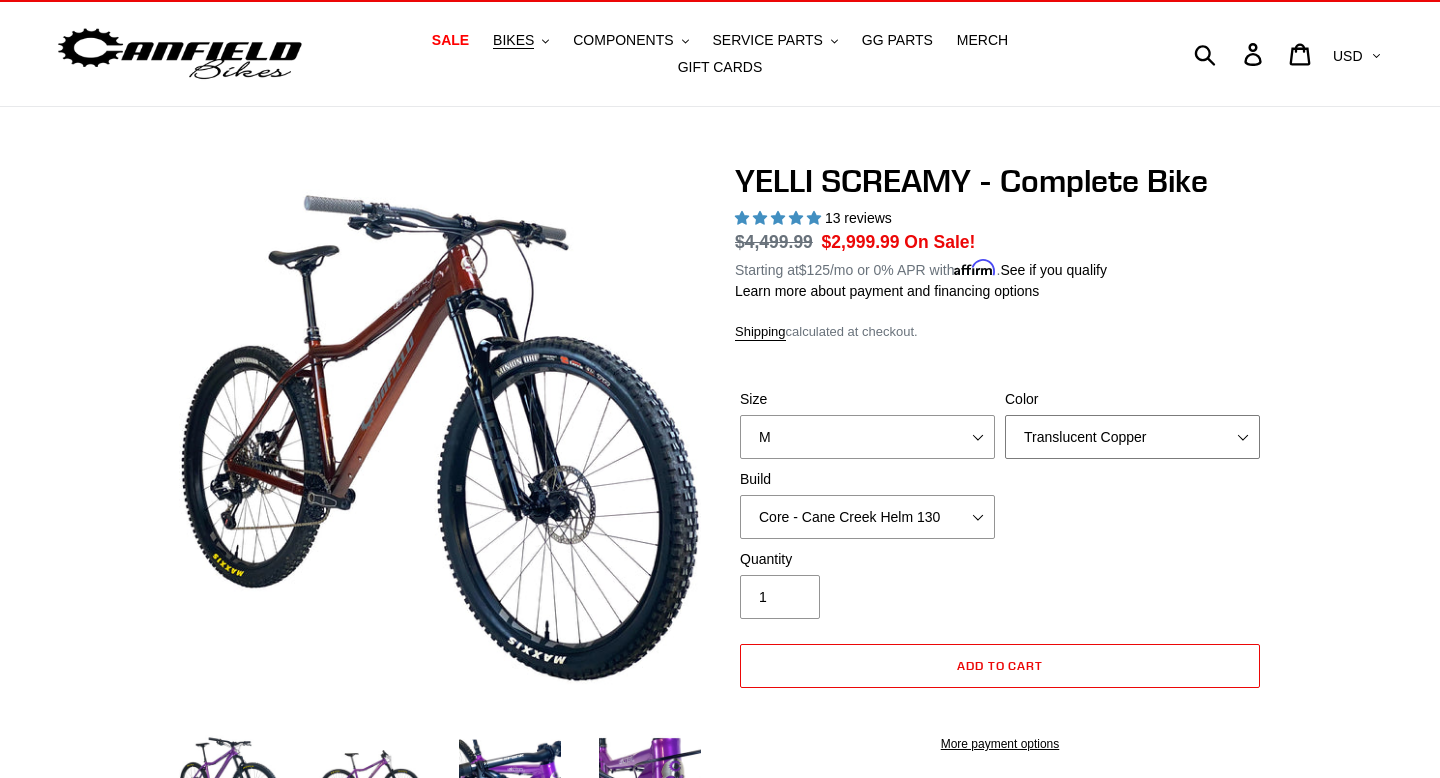 scroll, scrollTop: 51, scrollLeft: 0, axis: vertical 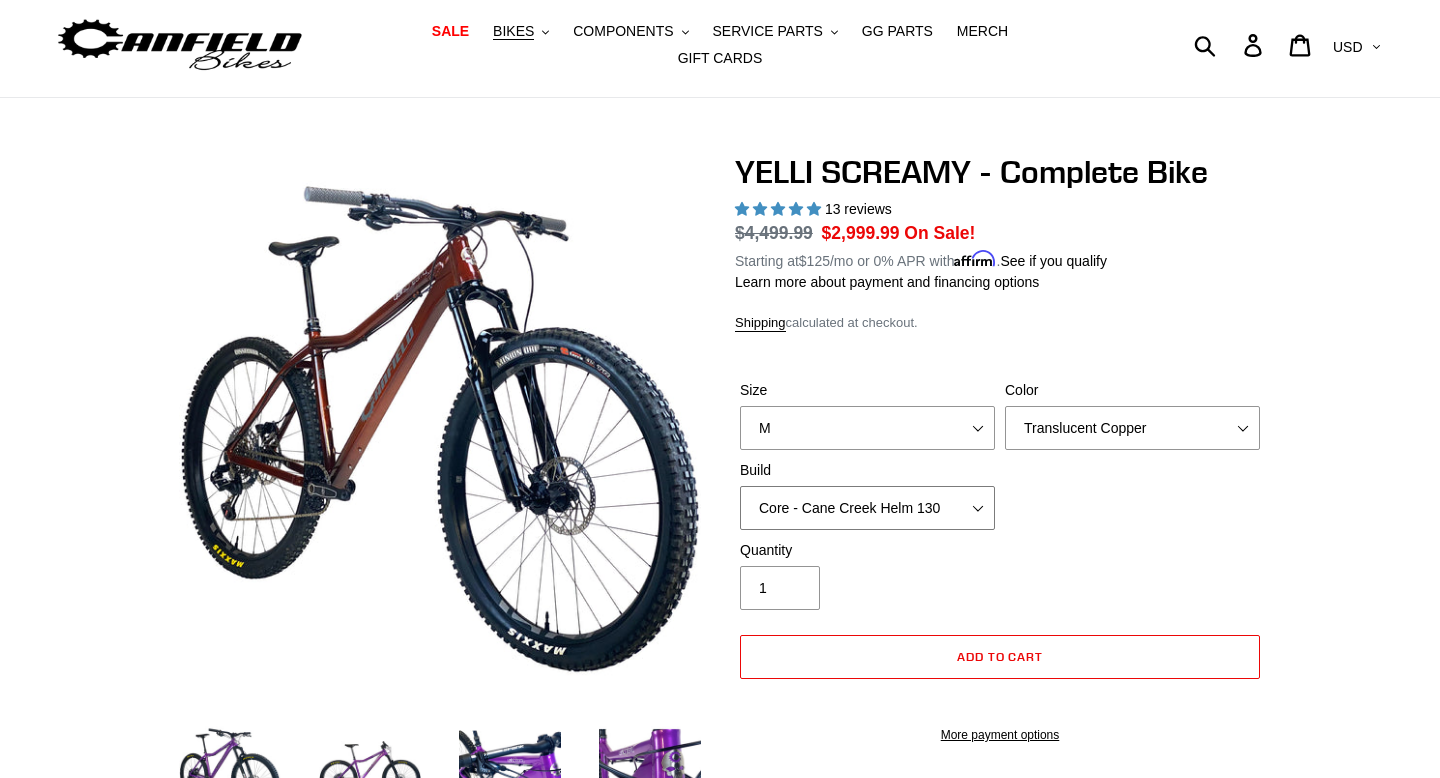 click on "Core - Cane Creek Helm 130
Pro - Cane Creek Helm 130
Core - Fox 34 SL Factory Grip X 130
Pro - Fox 34 SL Factory Grip X 130
Core - RockShox Pike Ultimate 130
Pro - RockShox Pike Ultimate 130" at bounding box center [867, 508] 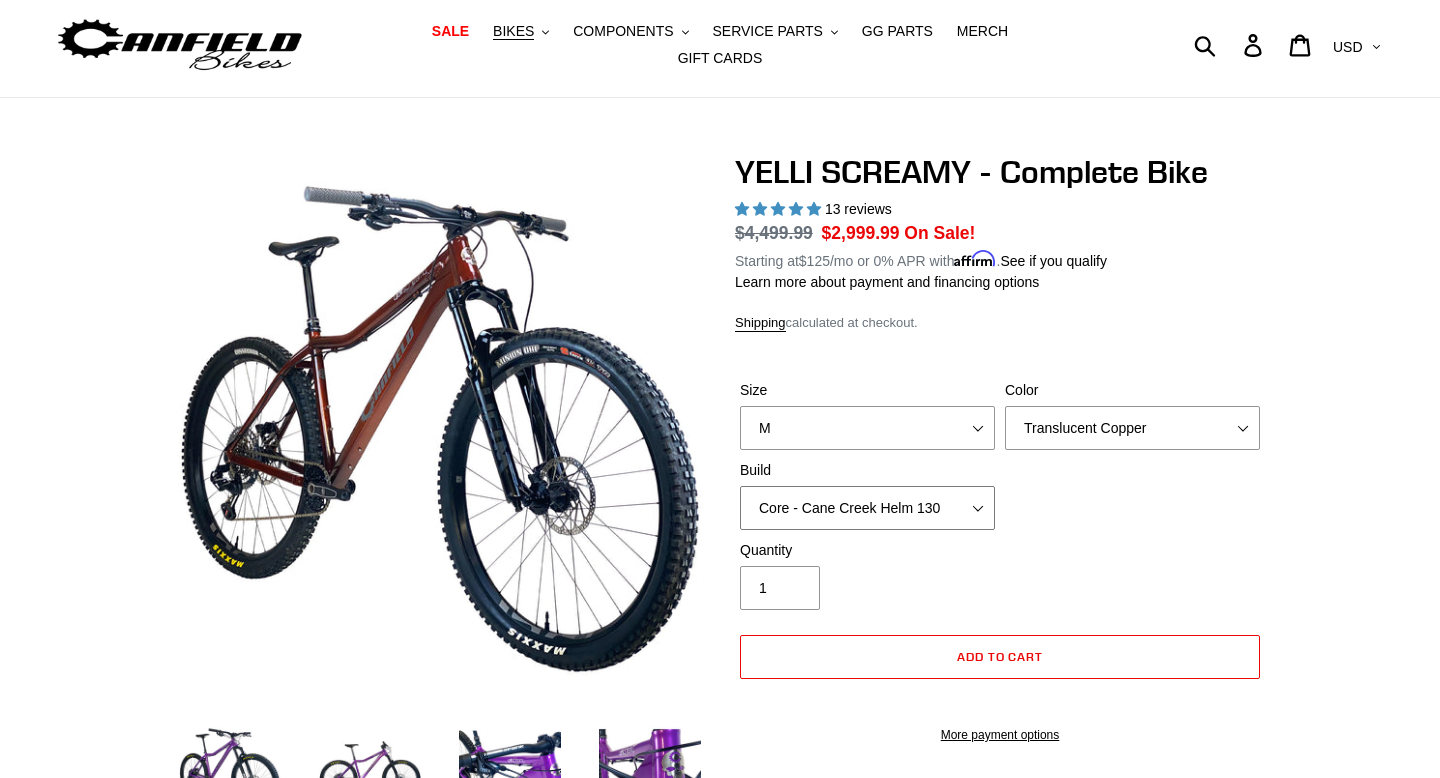 select on "Pro - RockShox Pike Ultimate 130" 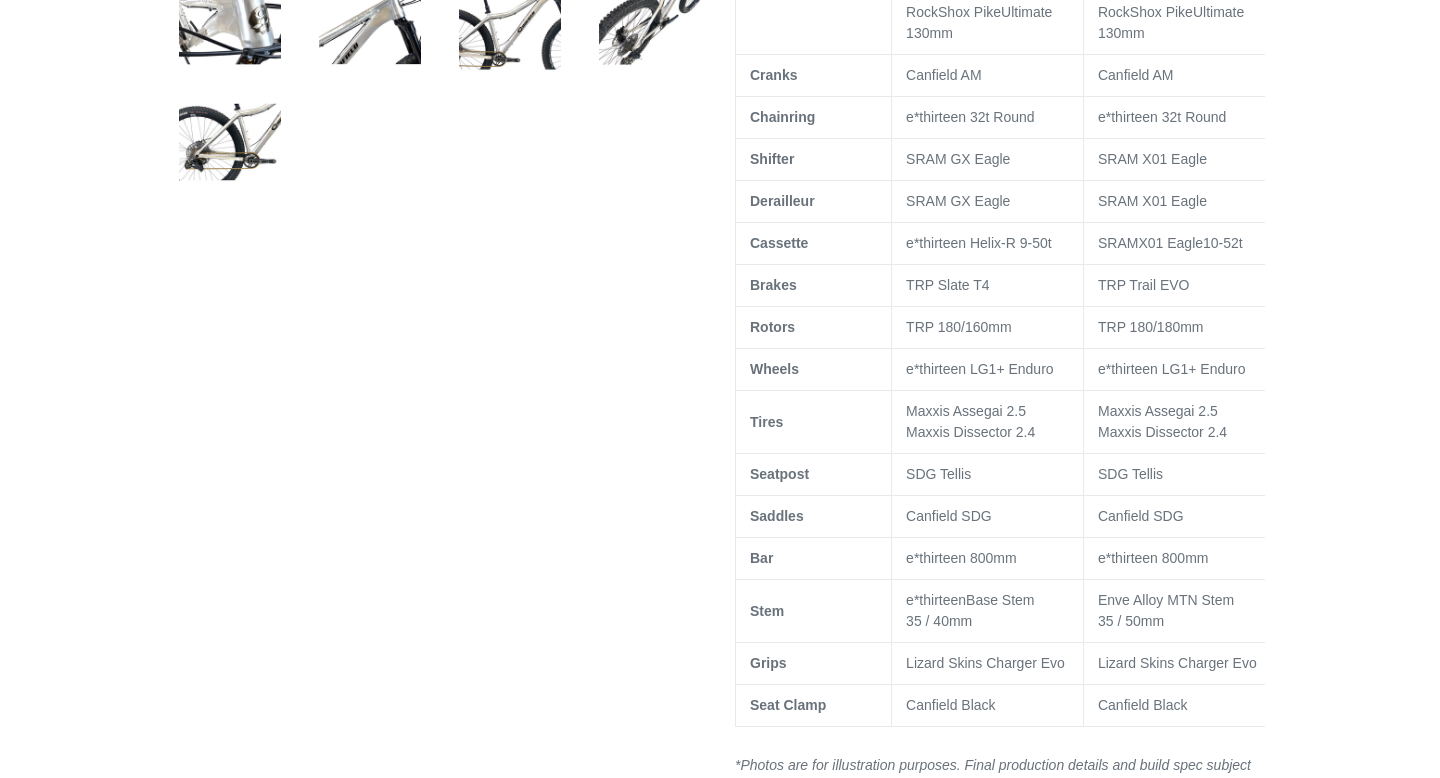 scroll, scrollTop: 1349, scrollLeft: 0, axis: vertical 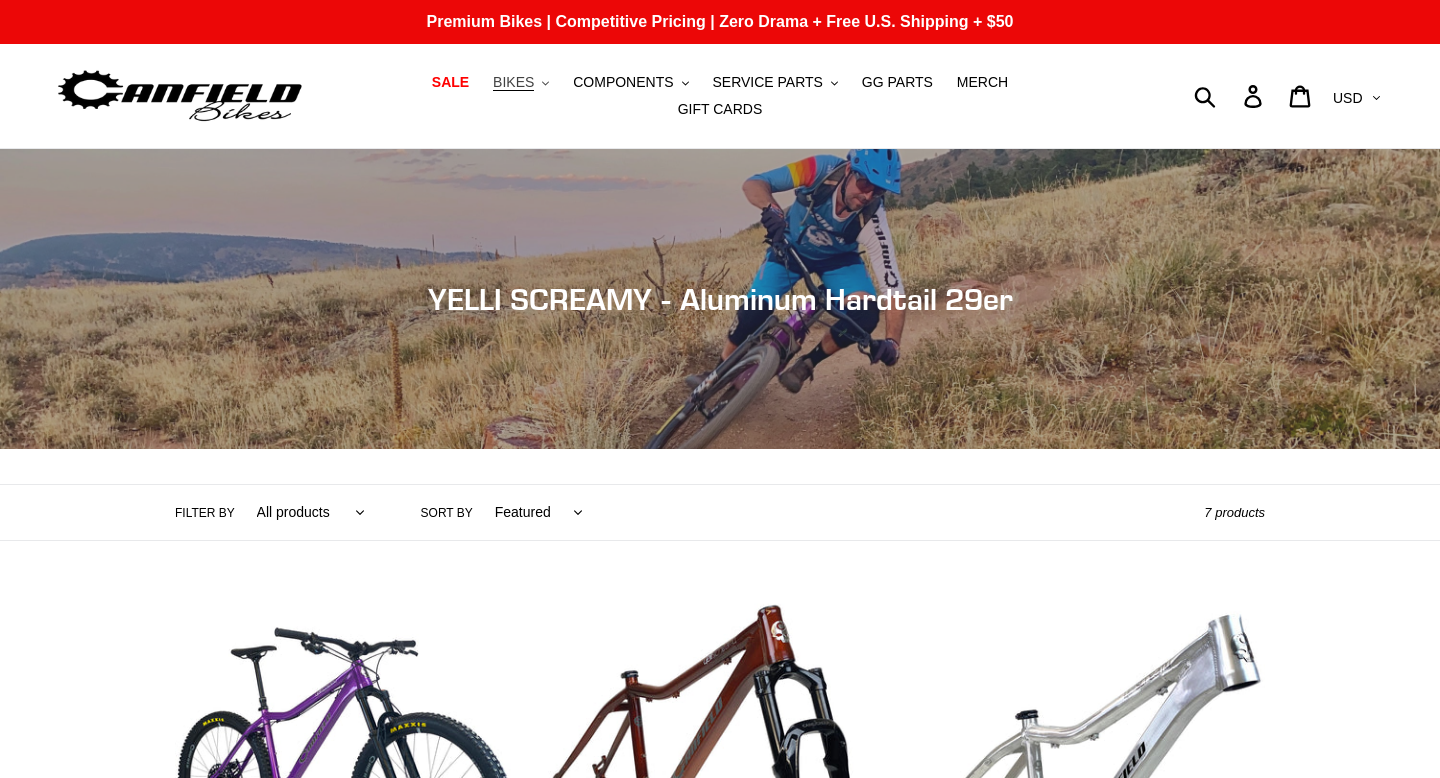 click on "BIKES" at bounding box center (513, 82) 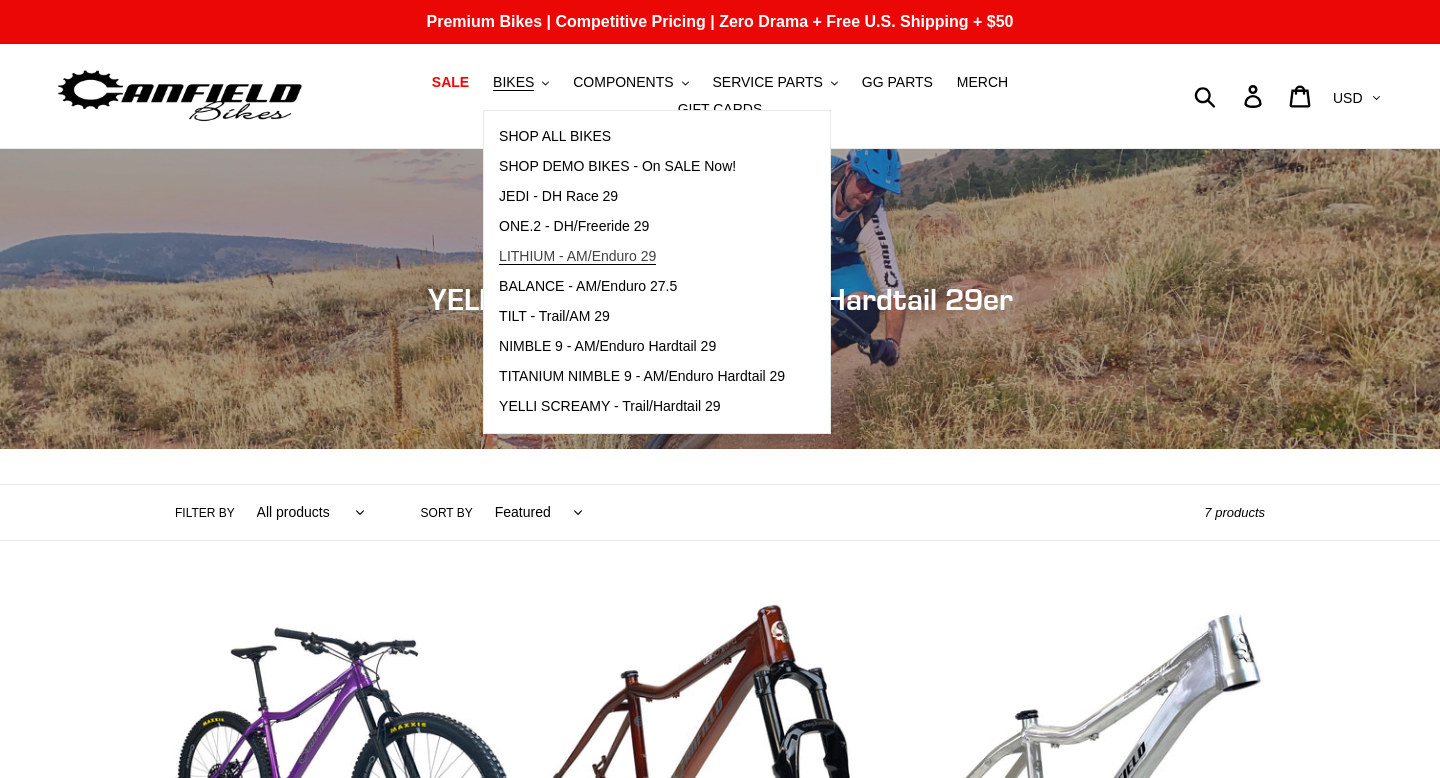 click on "LITHIUM - AM/Enduro 29" at bounding box center (642, 257) 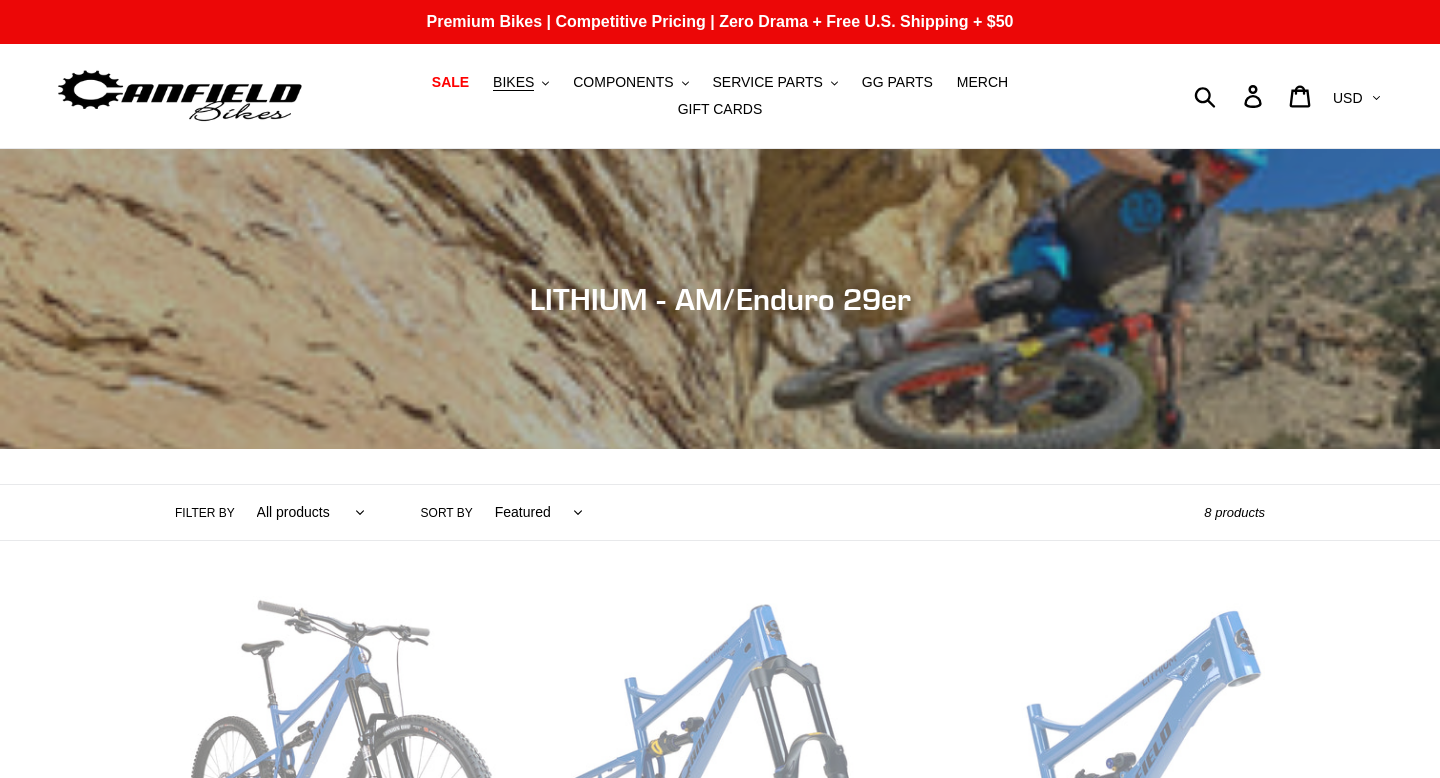 scroll, scrollTop: 0, scrollLeft: 0, axis: both 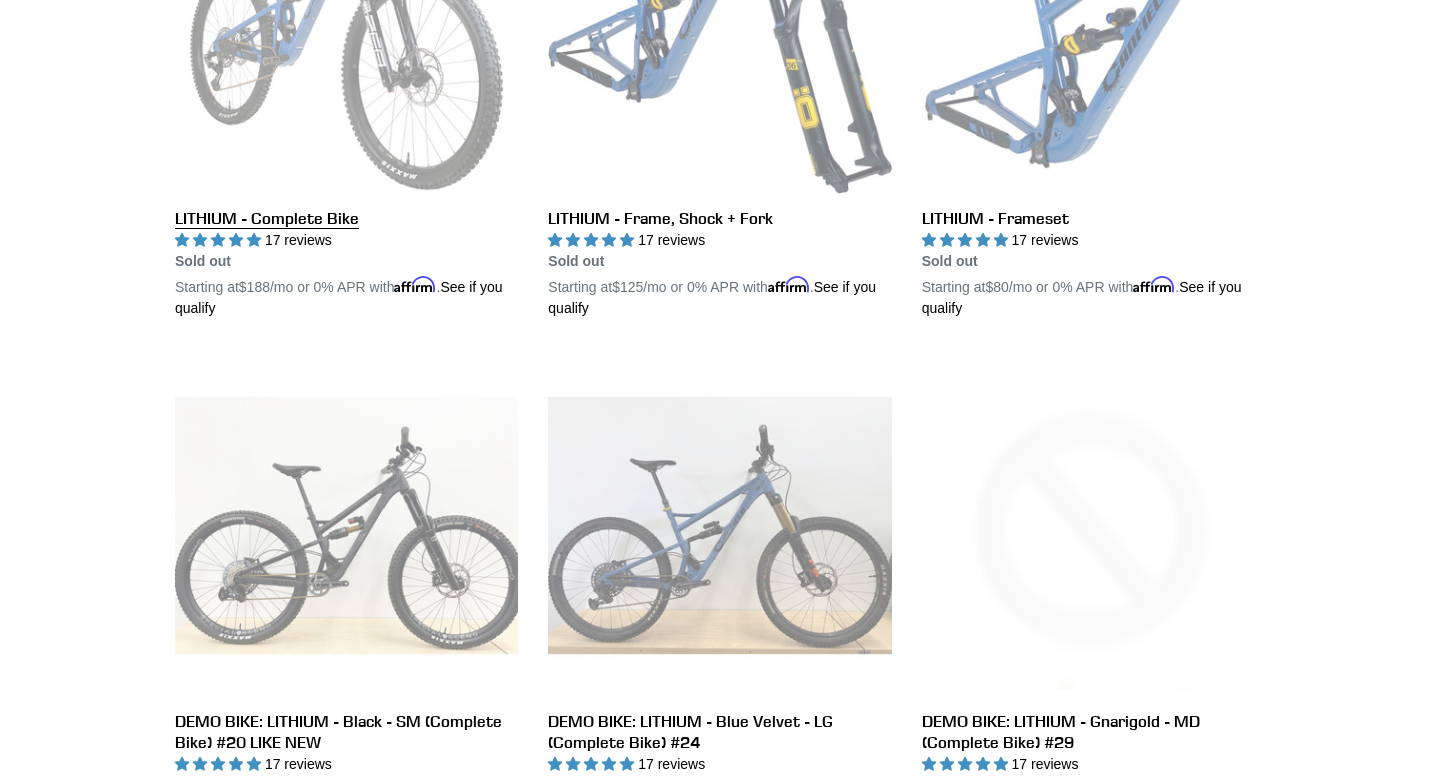 click on "LITHIUM - Complete Bike" at bounding box center (346, 85) 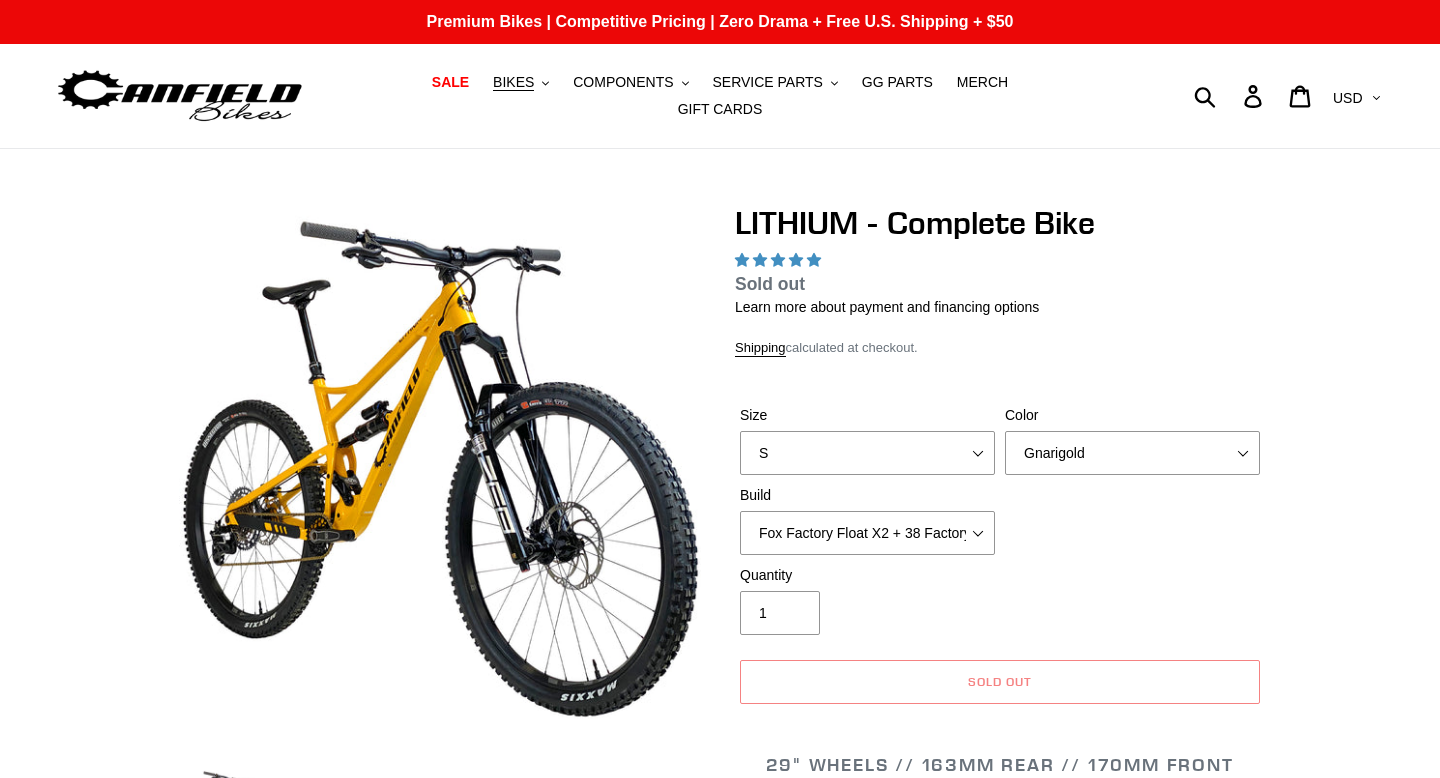 scroll, scrollTop: 0, scrollLeft: 0, axis: both 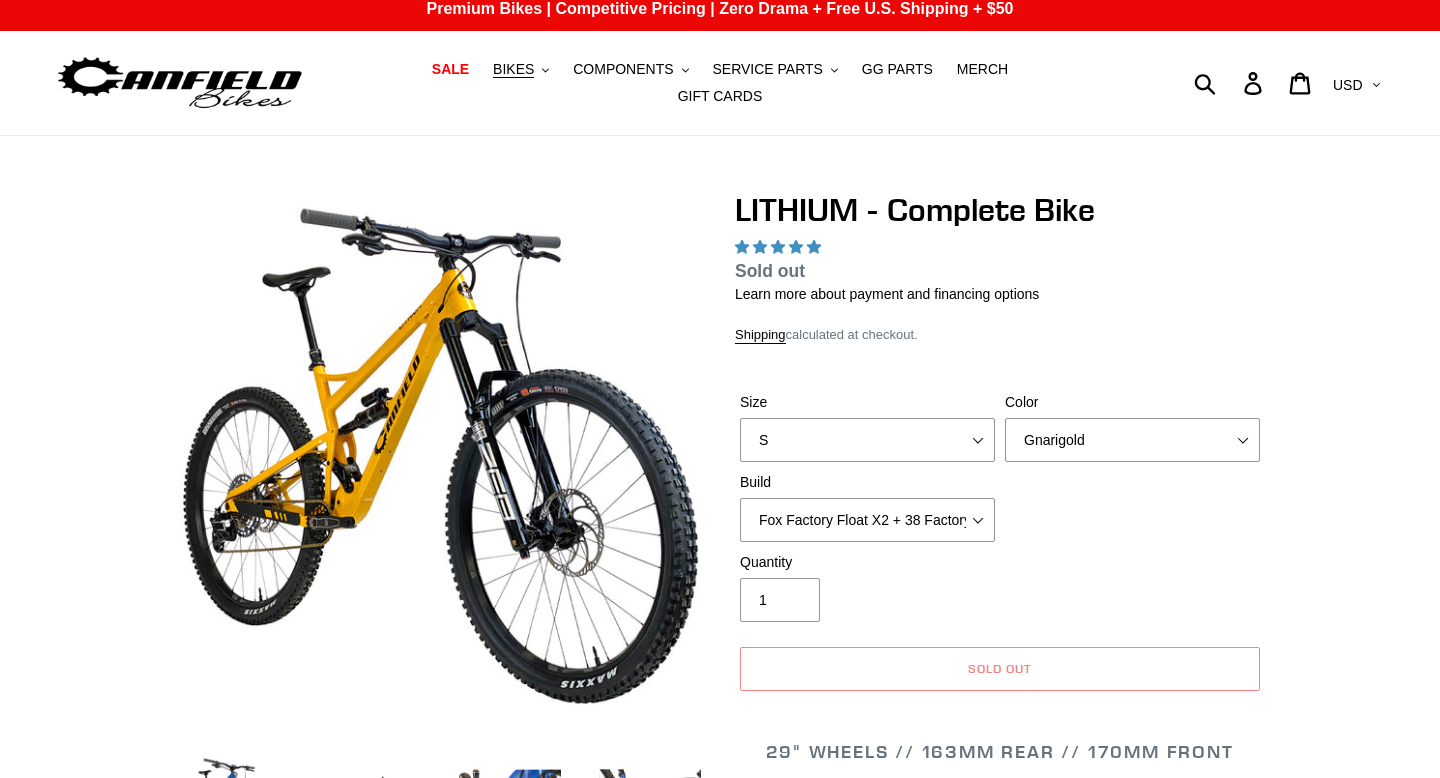 select on "highest-rating" 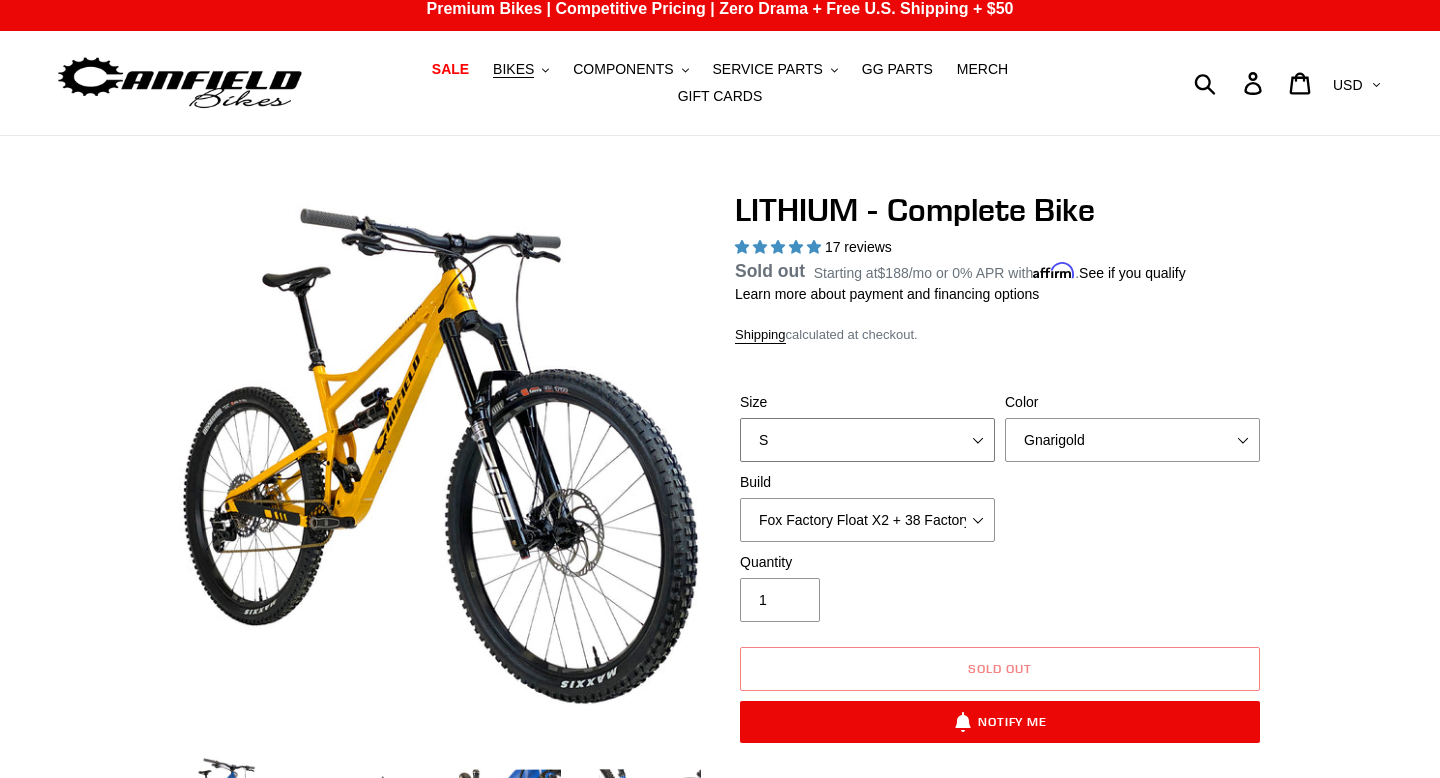 click on "S
M
L
XL" at bounding box center [867, 440] 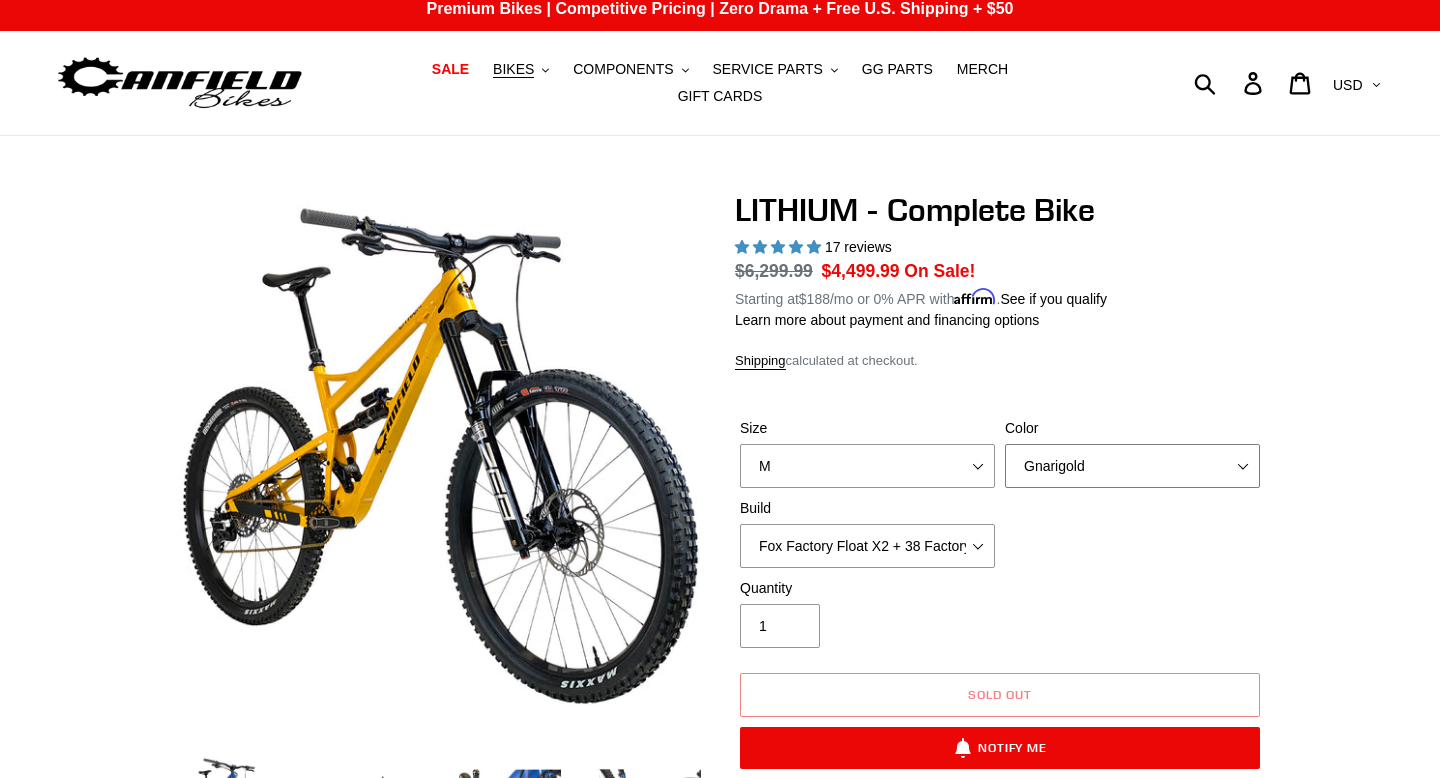 click on "Gnarigold
Blue Velvet
Stealth Black" at bounding box center (1132, 466) 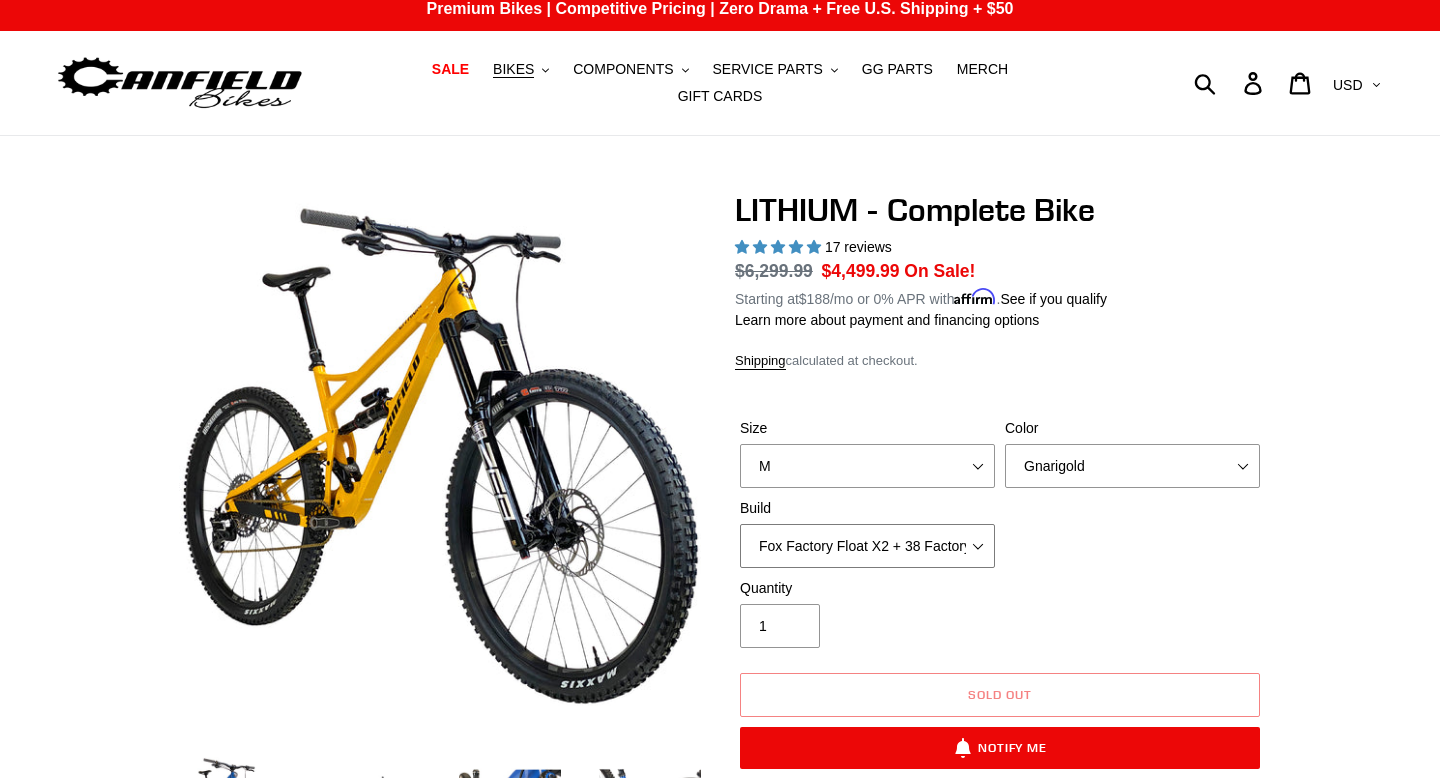 click on "Fox Factory Float X2 + 38 Factory Grip 2 170 + SRAM GX
Fox Factory Float X2 + 38 Factory Grip 2 170 + SRAM XO
Fox Factory Float X2 + 38 Factory Grip 2 170 + Shimano XT
RockShox Vivid ULT Coil + Zeb ULT Chg 3 + SRAM GX
RockShox Vivid ULT Coil + Zeb ULT Chg 3 + SRAM XO
RockShox Vivid ULT Coil + Zeb ULT Chg 3 + Shimano XT" at bounding box center [867, 546] 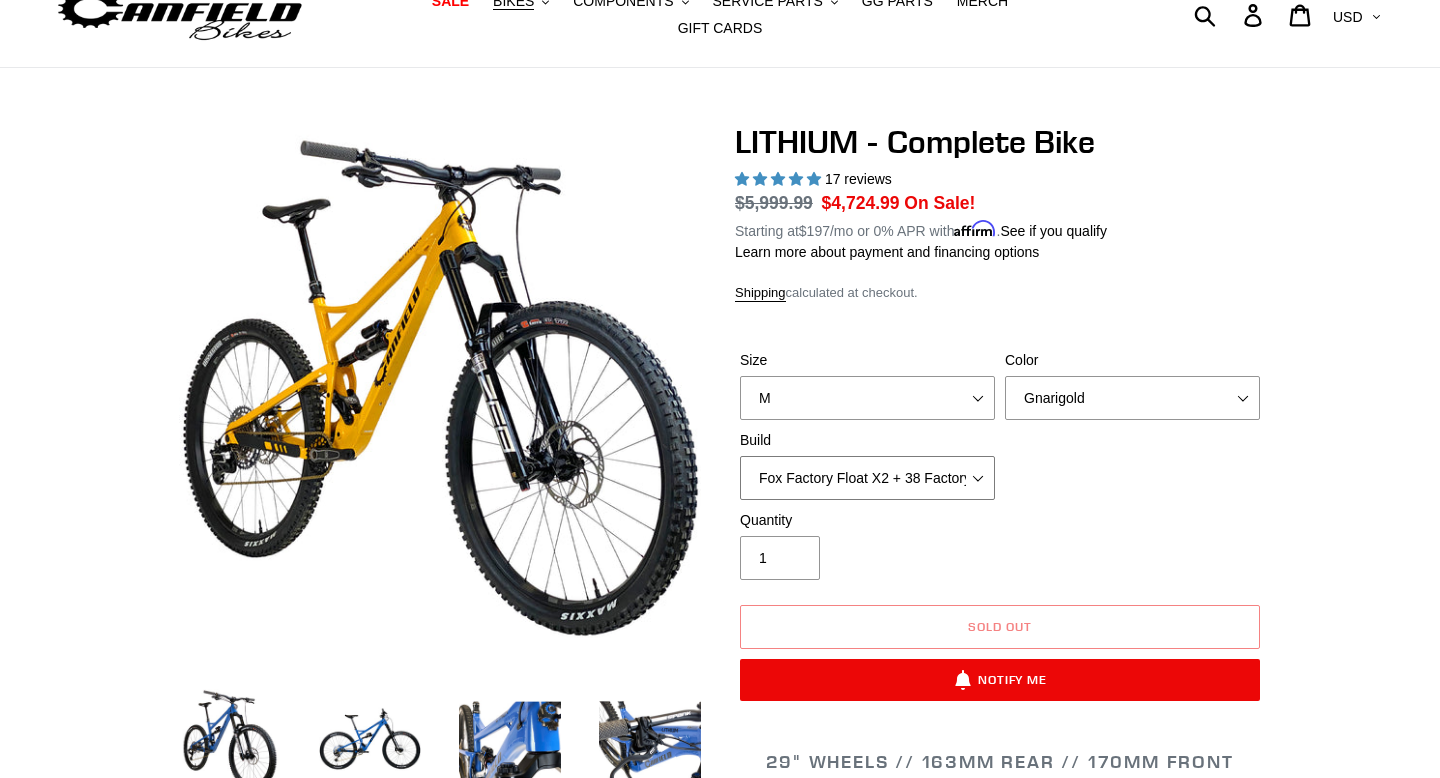 scroll, scrollTop: 88, scrollLeft: 0, axis: vertical 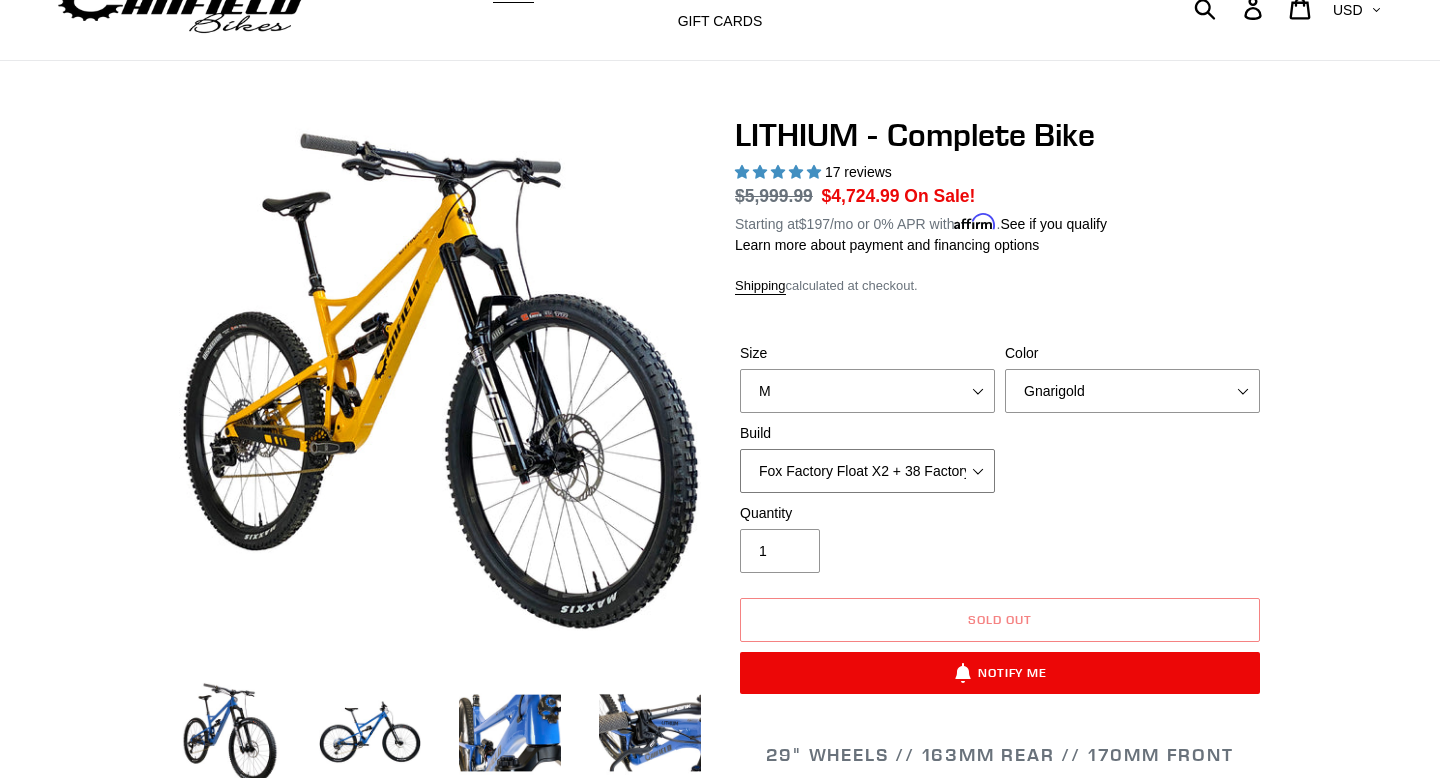 click on "Fox Factory Float X2 + 38 Factory Grip 2 170 + SRAM GX
Fox Factory Float X2 + 38 Factory Grip 2 170 + SRAM XO
Fox Factory Float X2 + 38 Factory Grip 2 170 + Shimano XT
RockShox Vivid ULT Coil + Zeb ULT Chg 3 + SRAM GX
RockShox Vivid ULT Coil + Zeb ULT Chg 3 + SRAM XO
RockShox Vivid ULT Coil + Zeb ULT Chg 3 + Shimano XT" at bounding box center (867, 471) 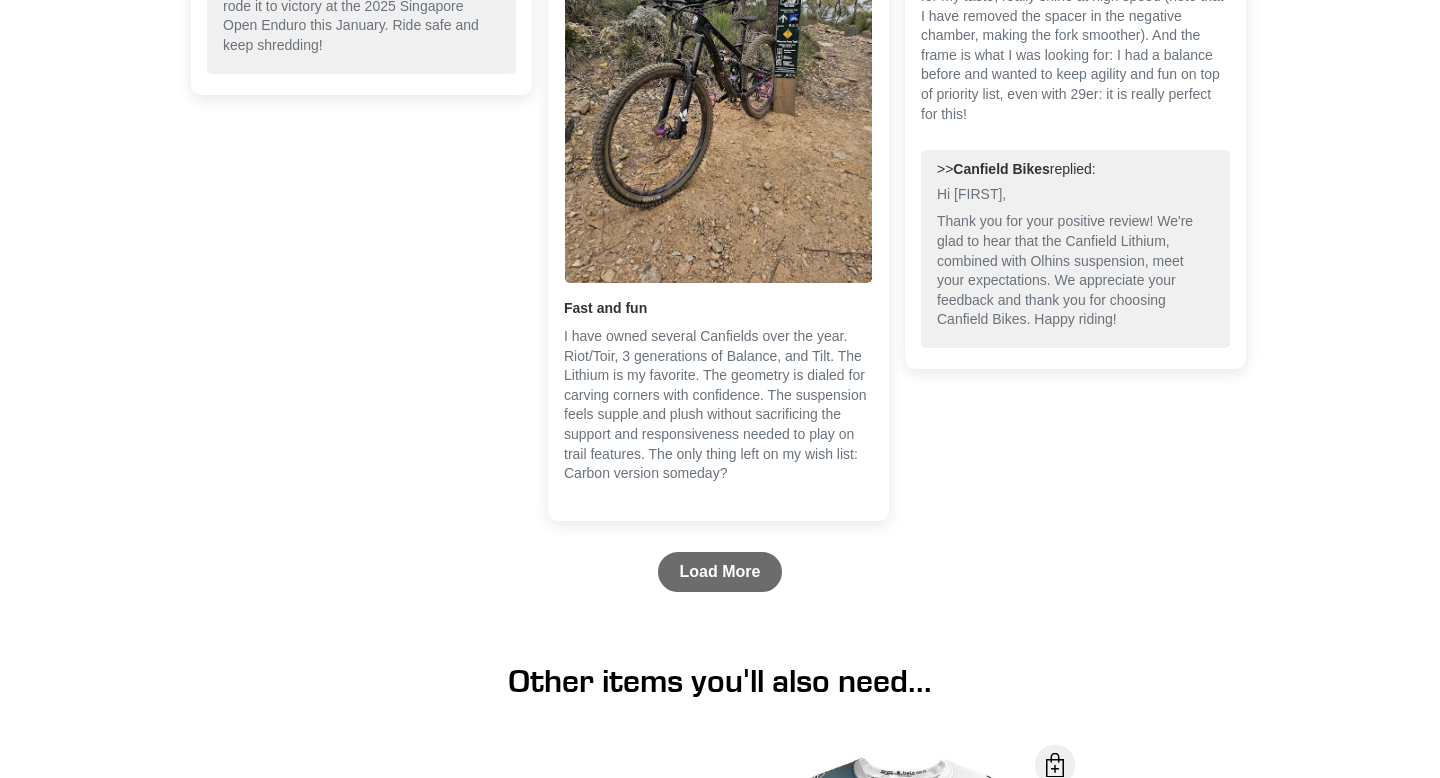 scroll, scrollTop: 6857, scrollLeft: 0, axis: vertical 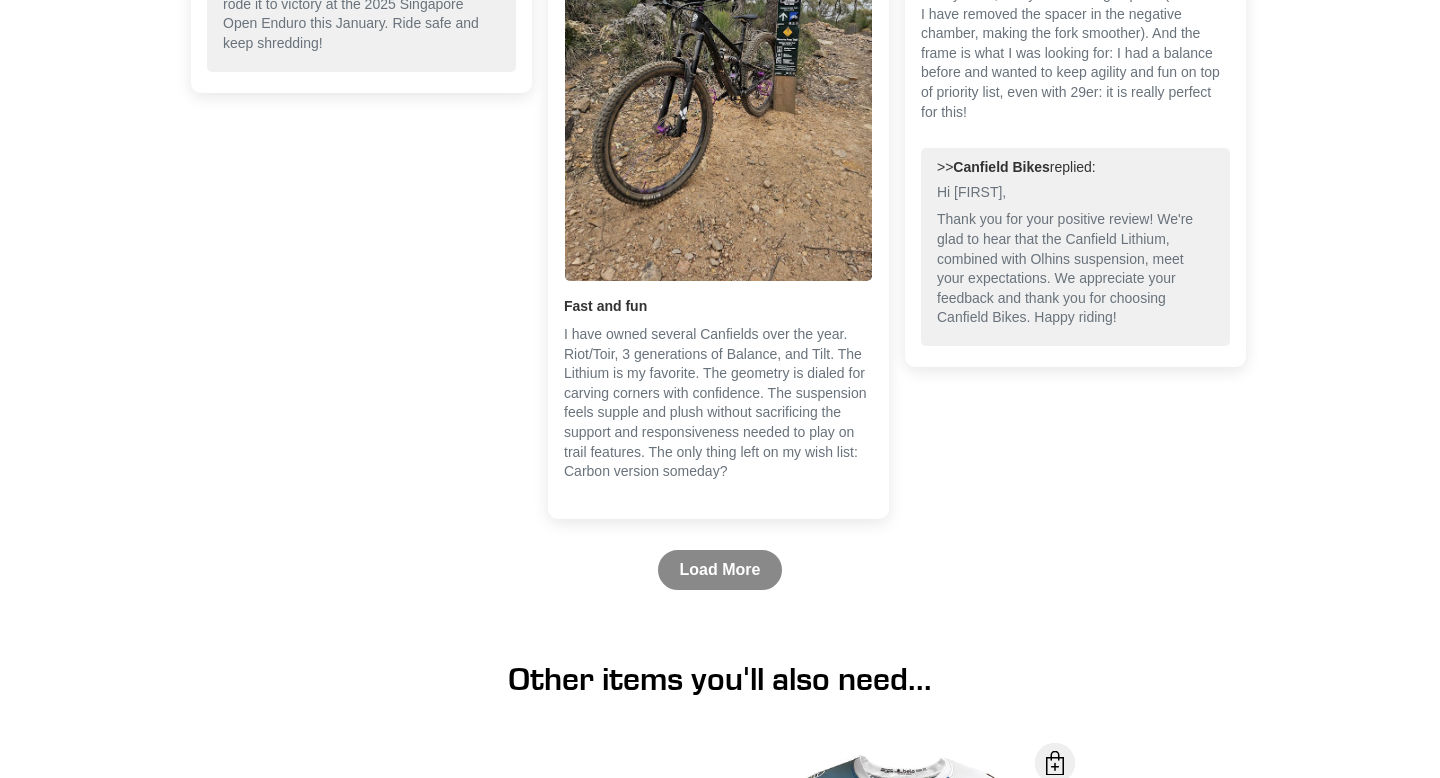 click on "Load More" at bounding box center [720, 570] 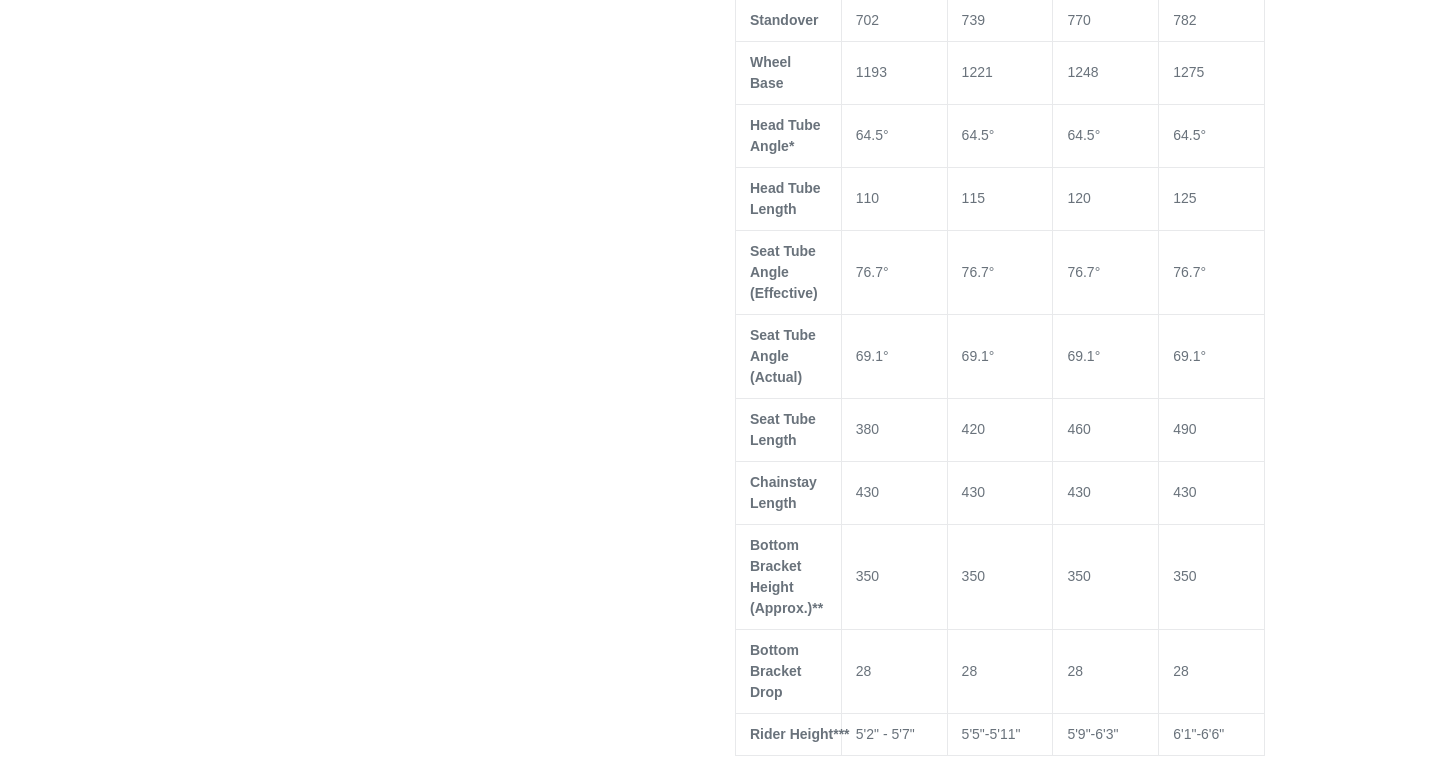 scroll, scrollTop: 0, scrollLeft: 0, axis: both 